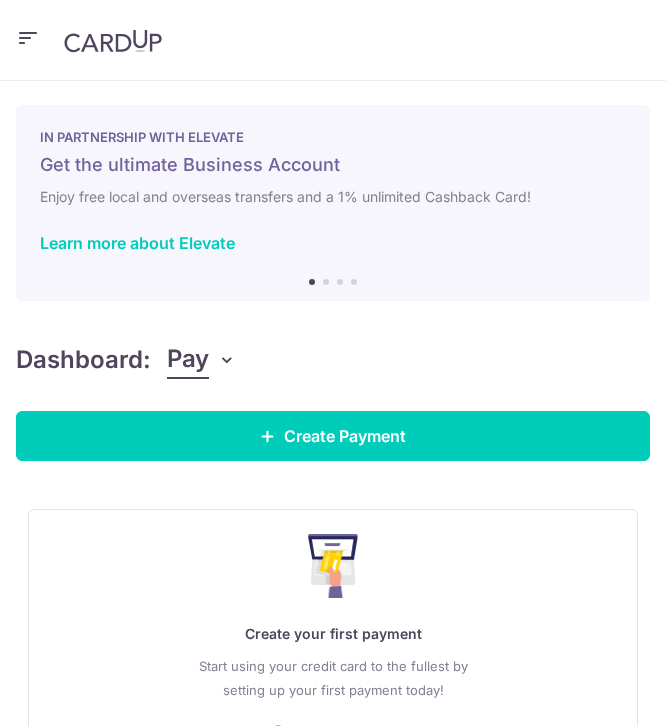 scroll, scrollTop: 0, scrollLeft: 0, axis: both 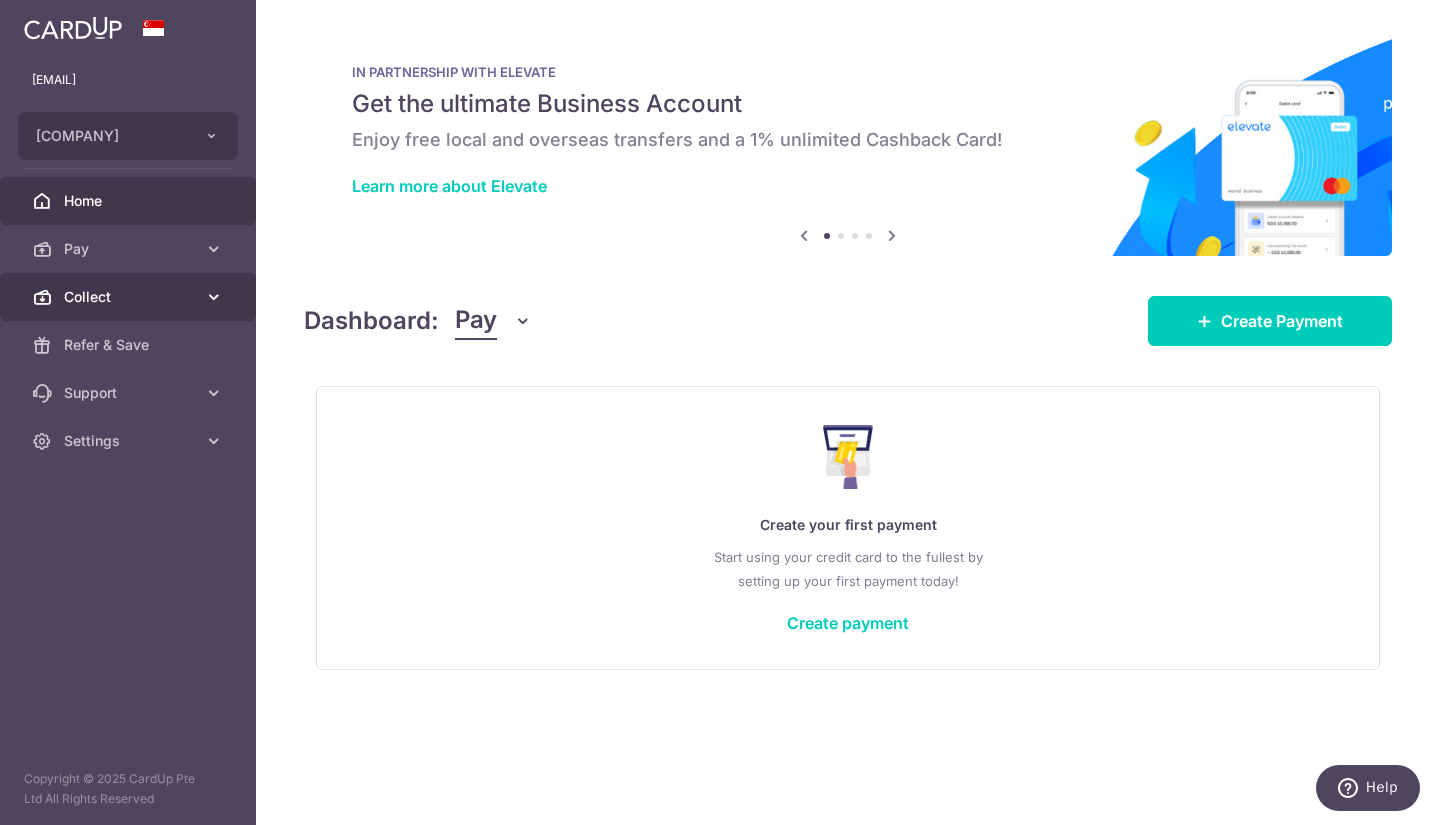 click on "Collect" at bounding box center (130, 297) 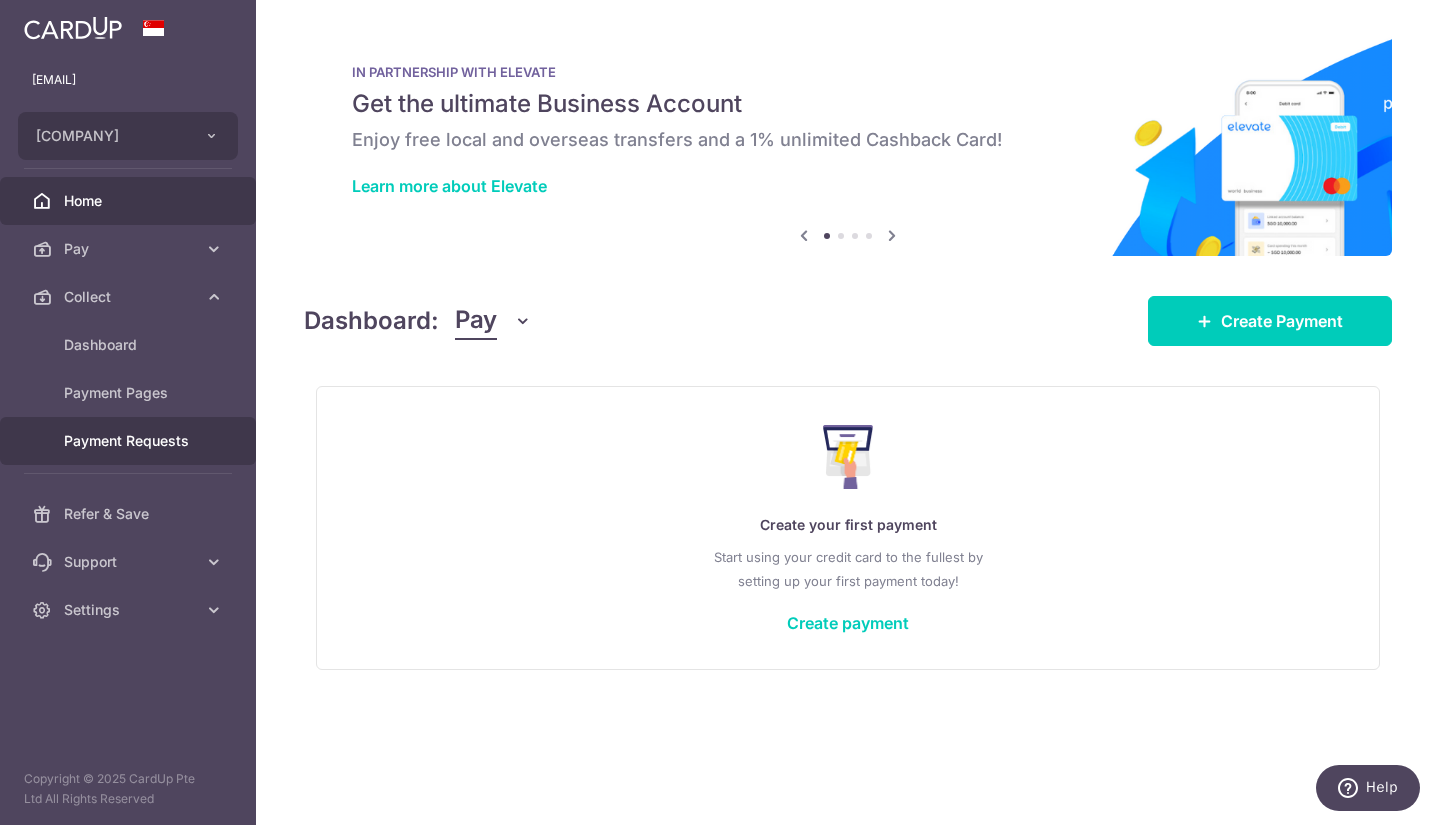 click on "Payment Requests" at bounding box center (130, 441) 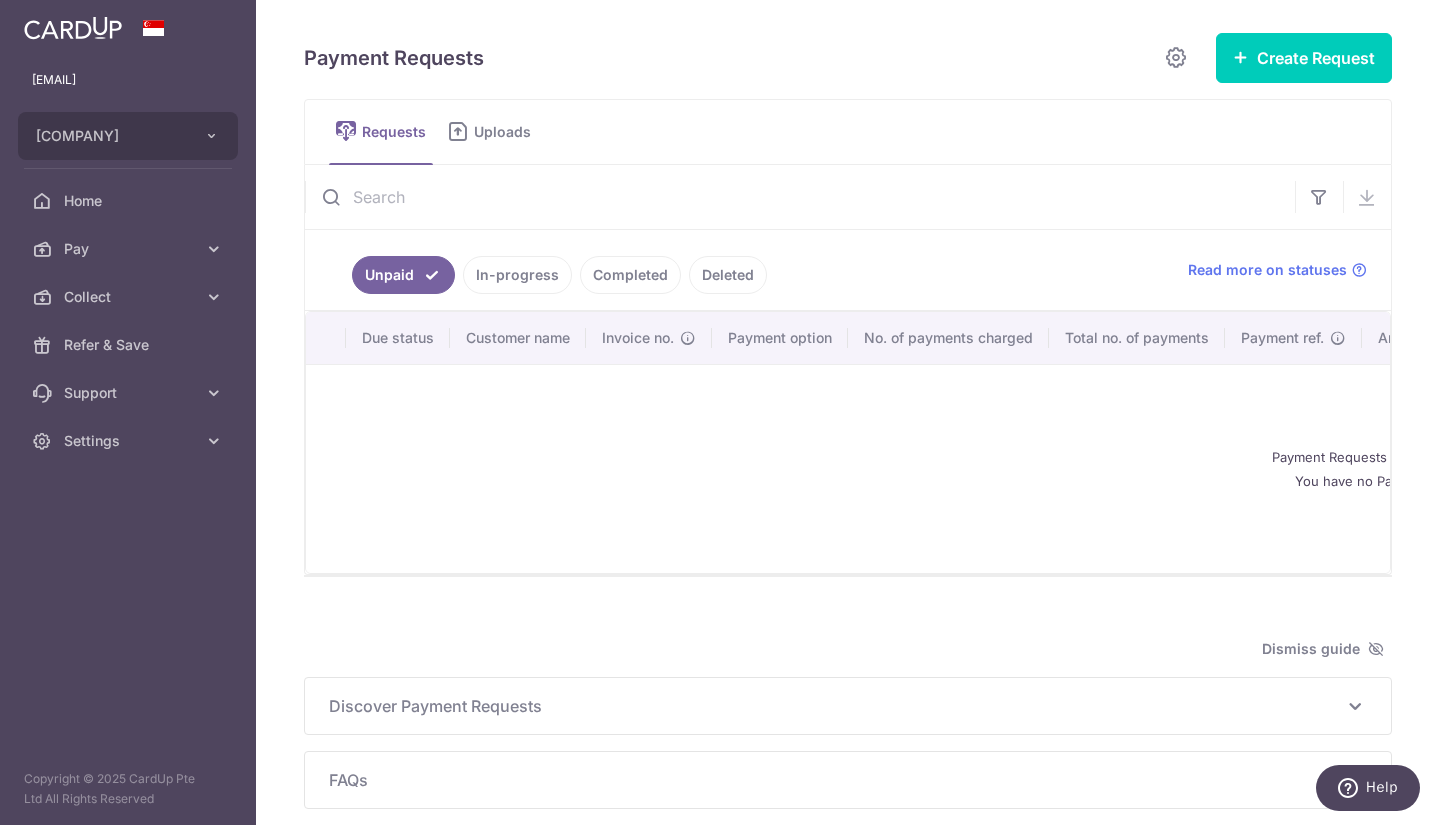 scroll, scrollTop: 0, scrollLeft: 0, axis: both 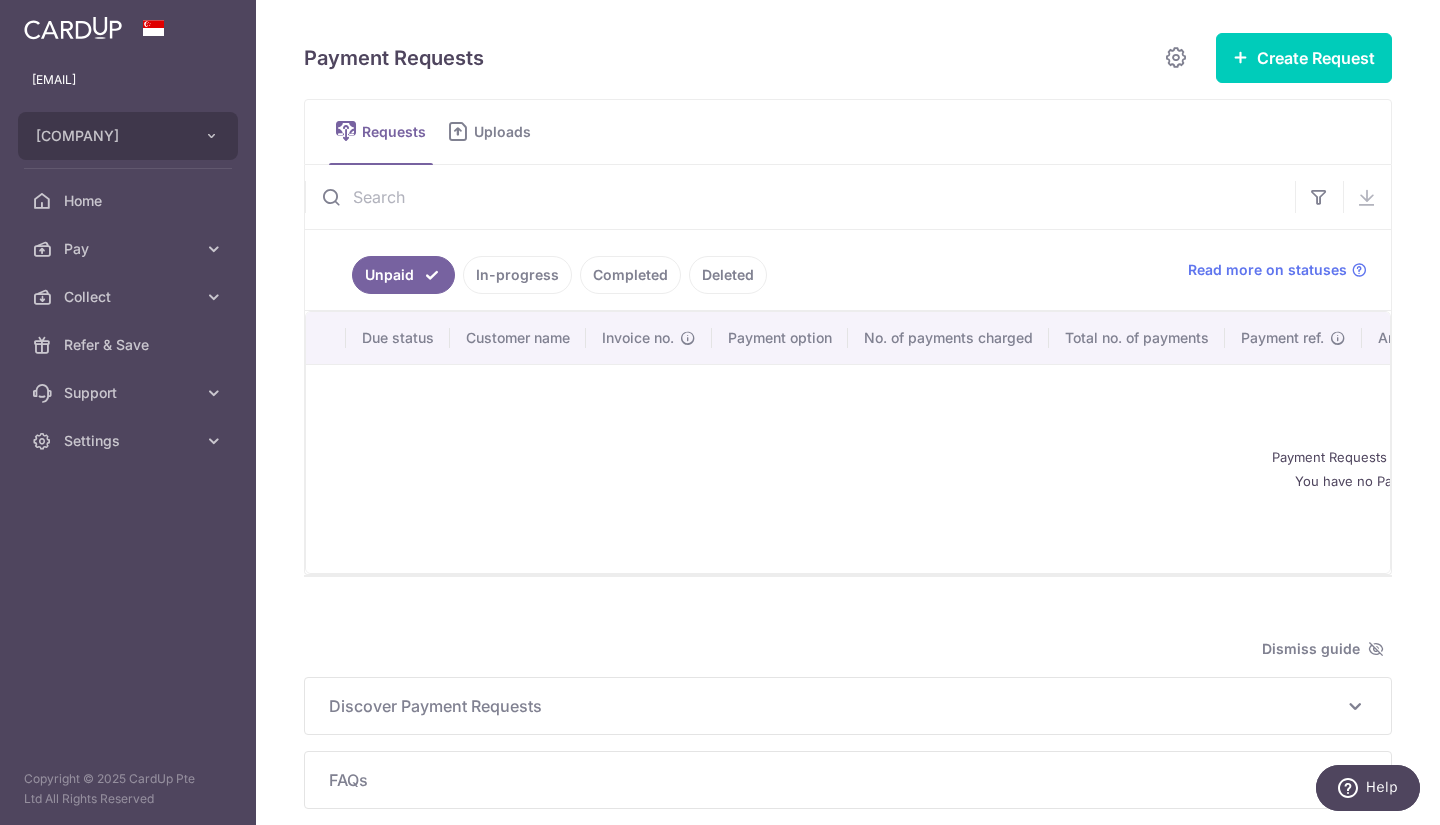 click on "In-progress" at bounding box center (517, 275) 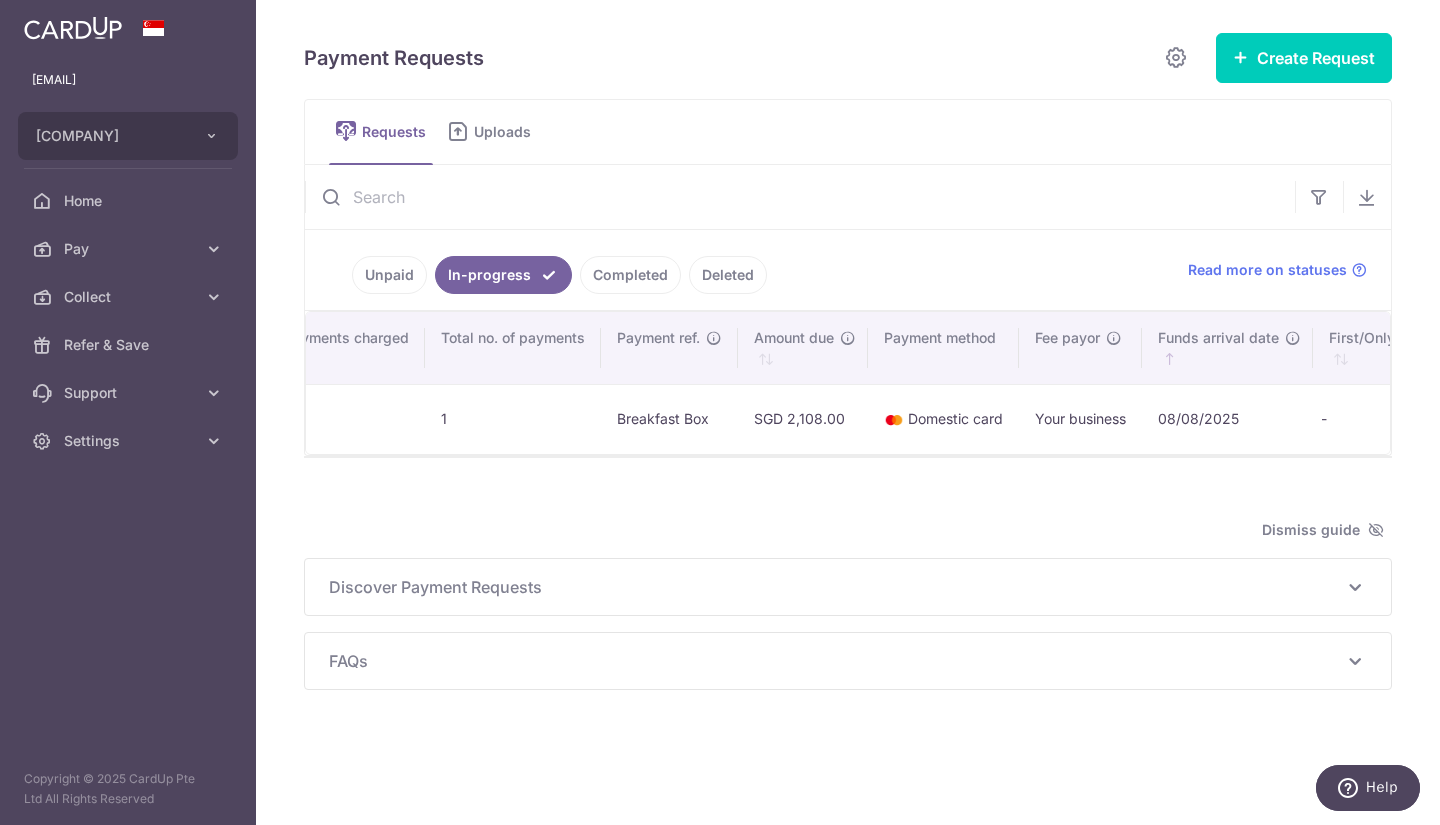 scroll, scrollTop: 0, scrollLeft: 778, axis: horizontal 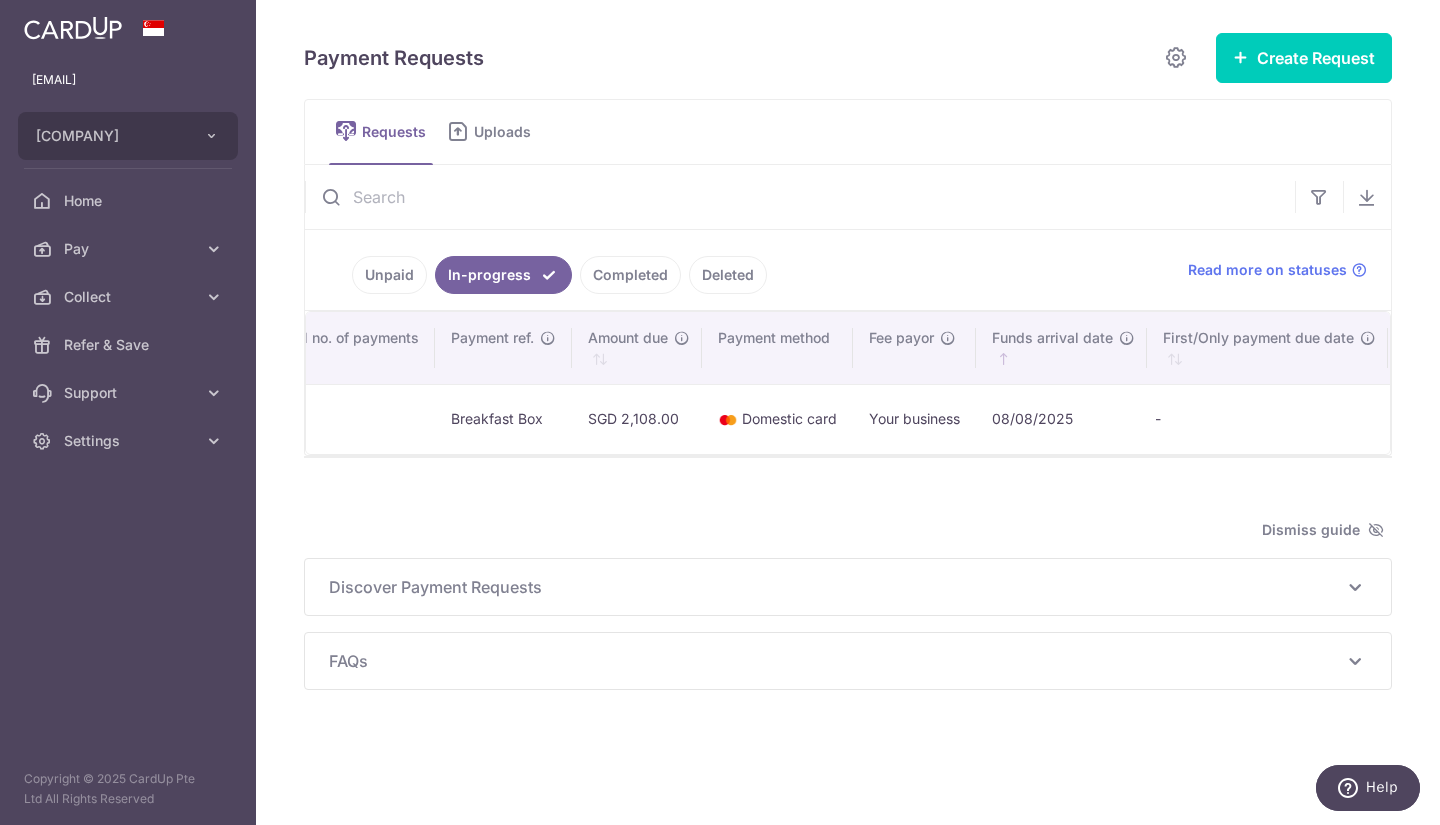 click on "SGD 2,108.00" at bounding box center [637, 419] 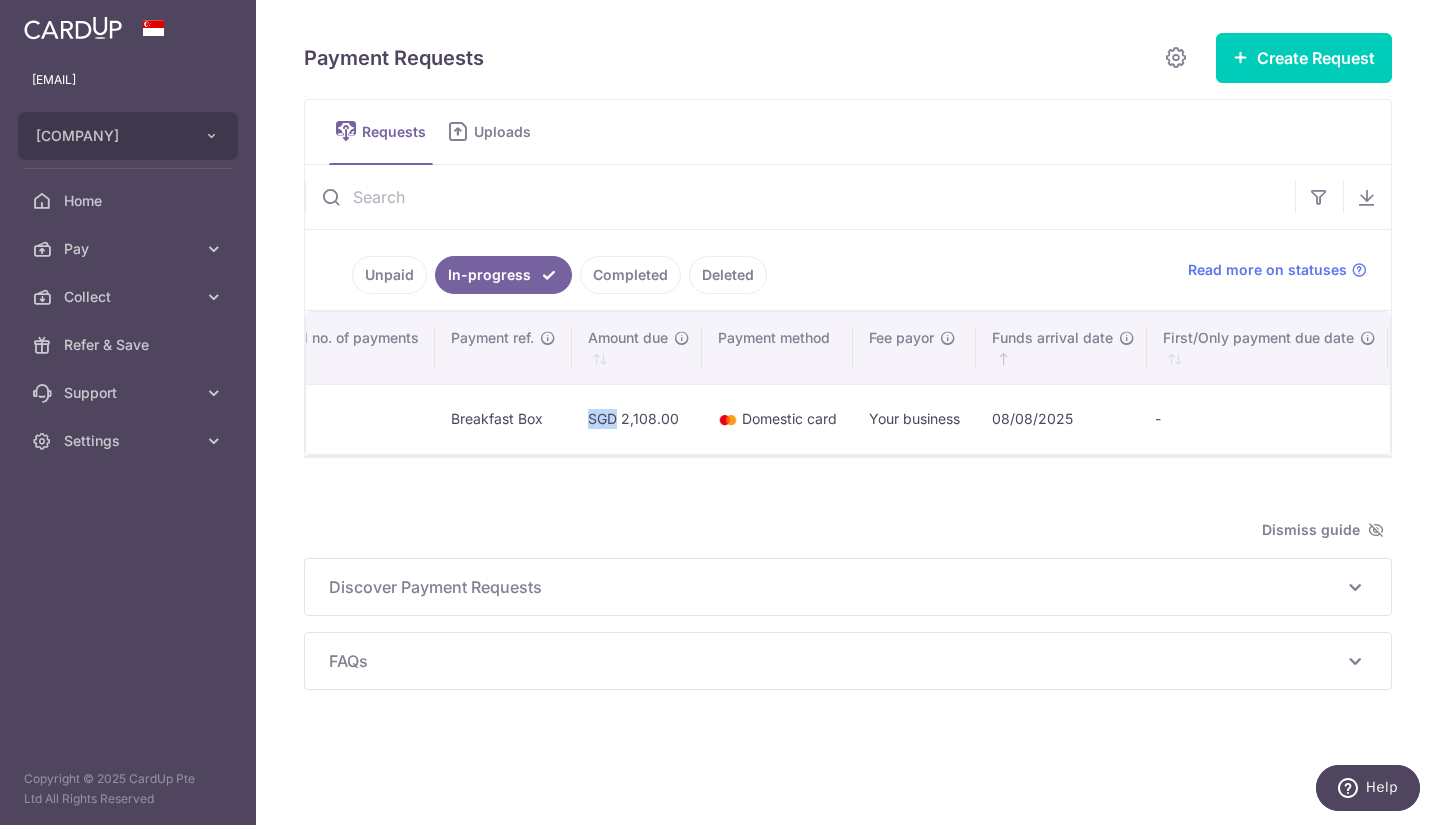click on "SGD 2,108.00" at bounding box center [637, 419] 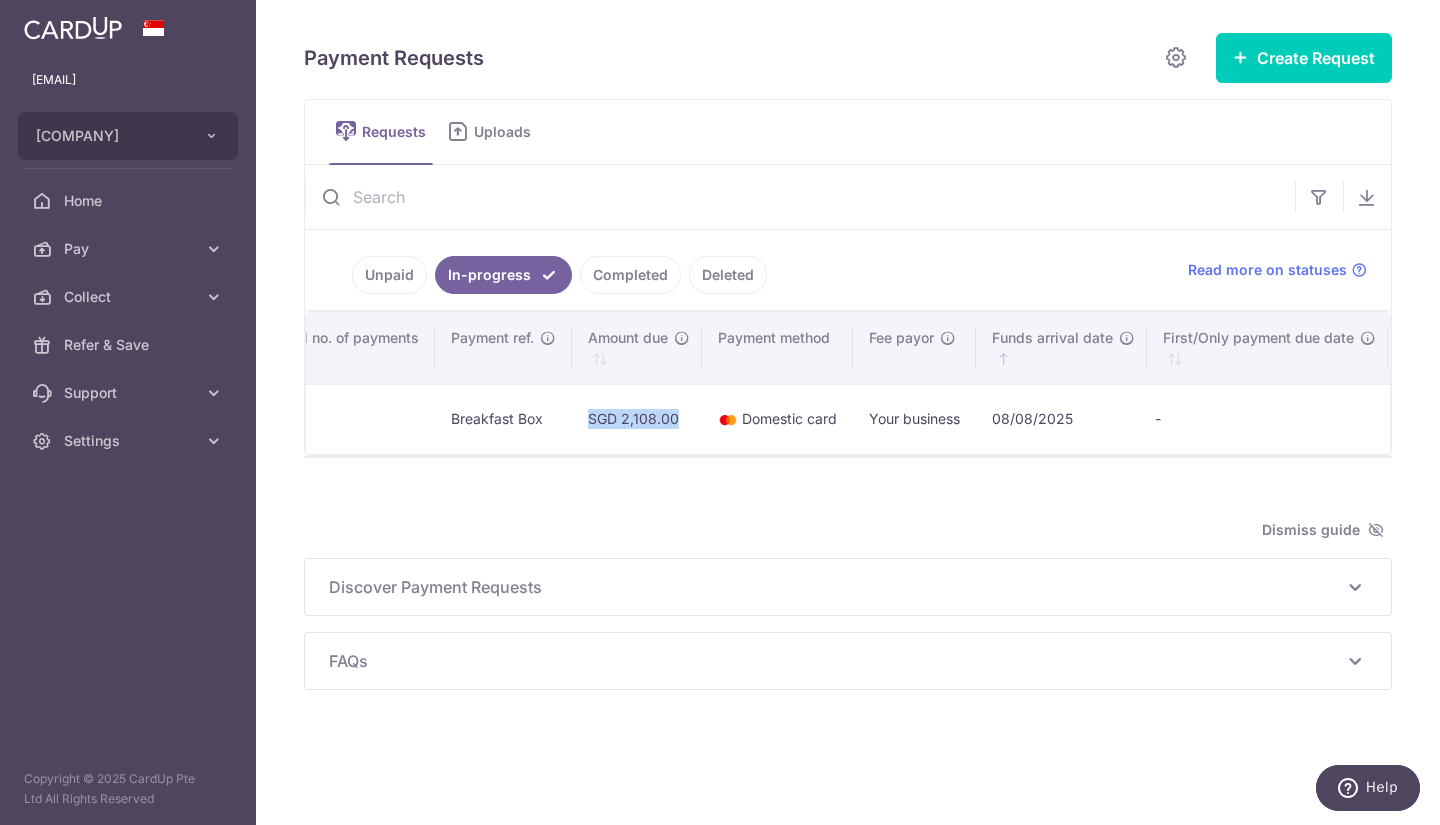 click on "SGD 2,108.00" at bounding box center (637, 419) 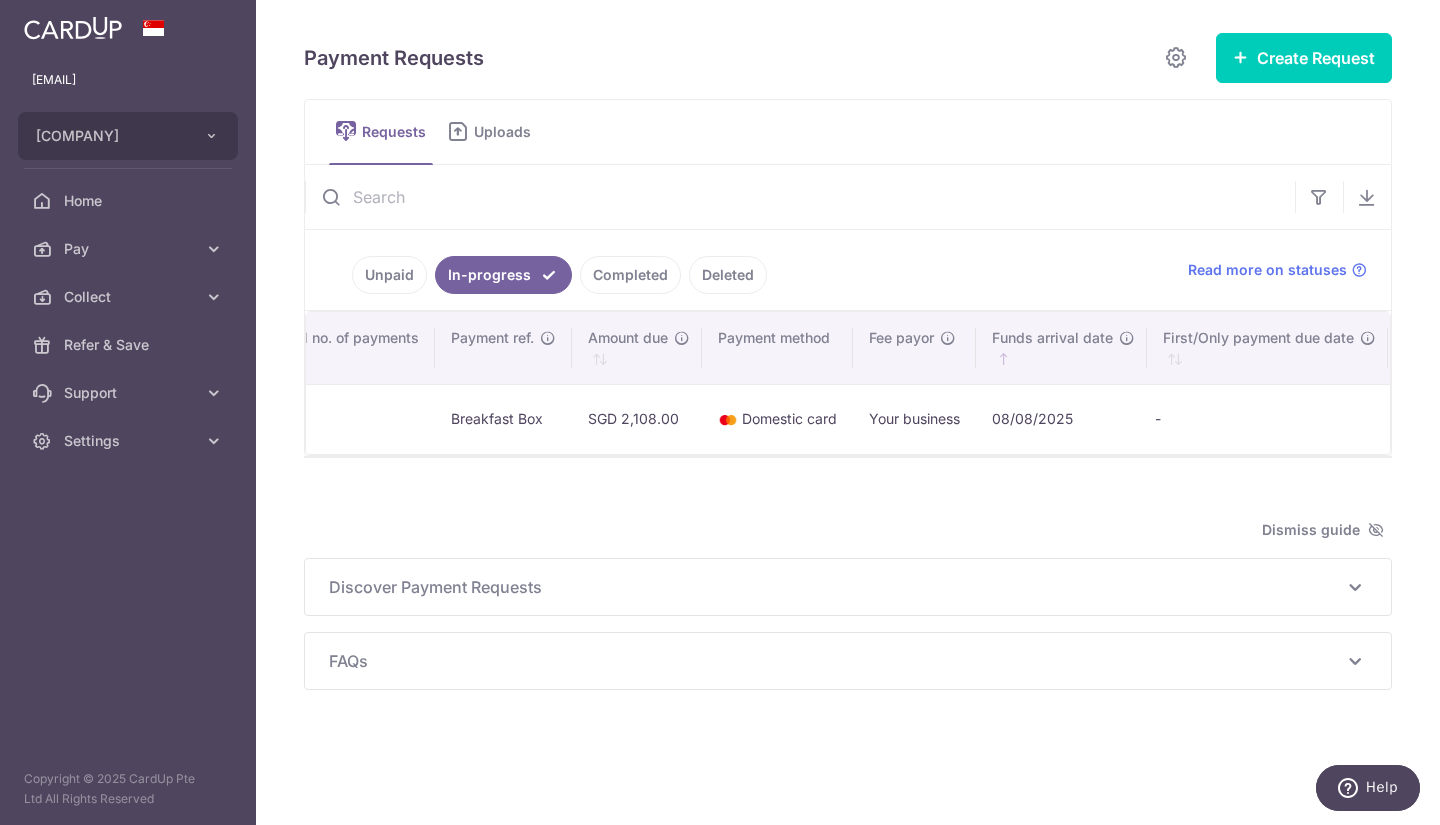 click on "Your business" at bounding box center [914, 419] 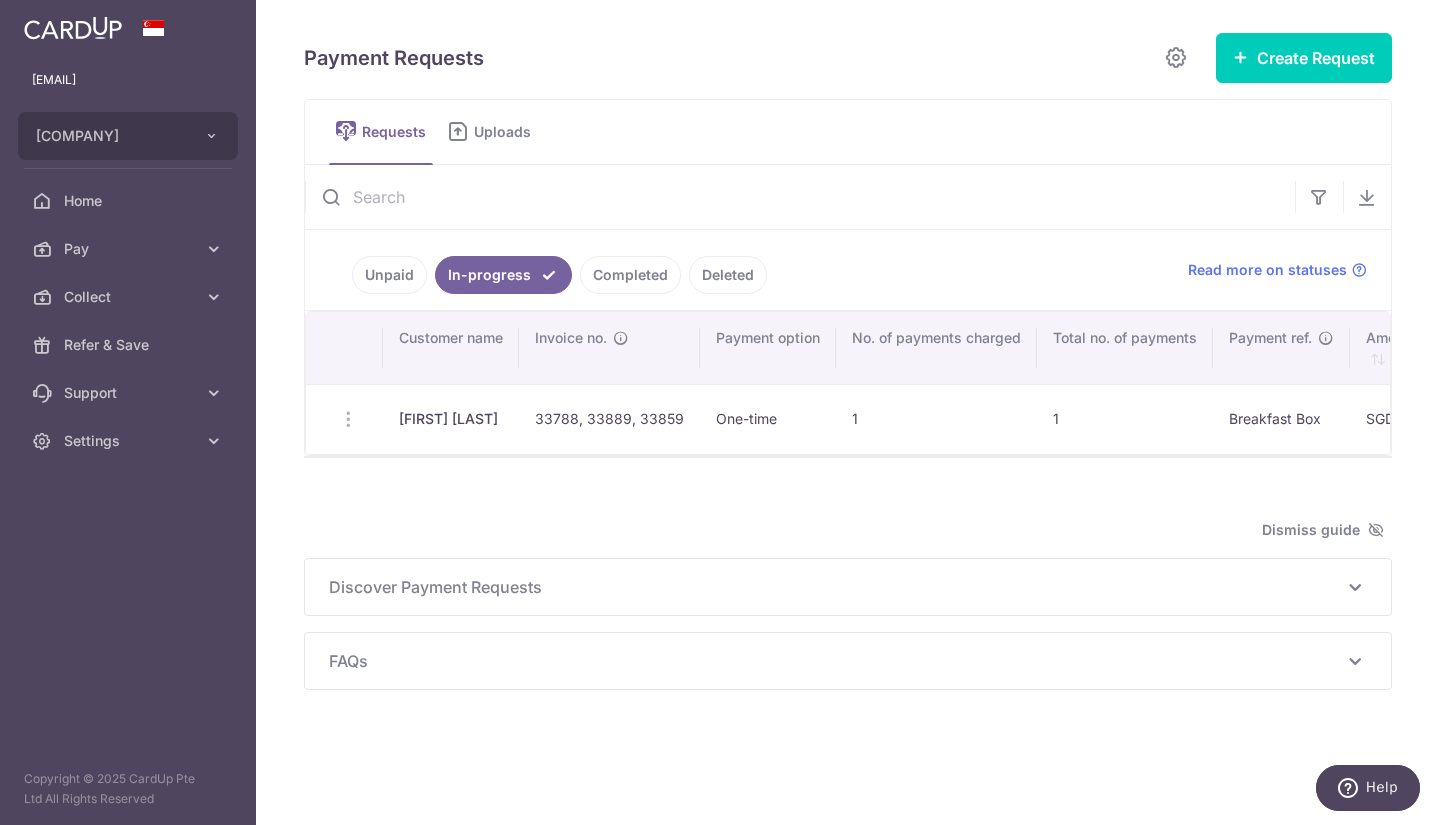 scroll, scrollTop: 0, scrollLeft: 0, axis: both 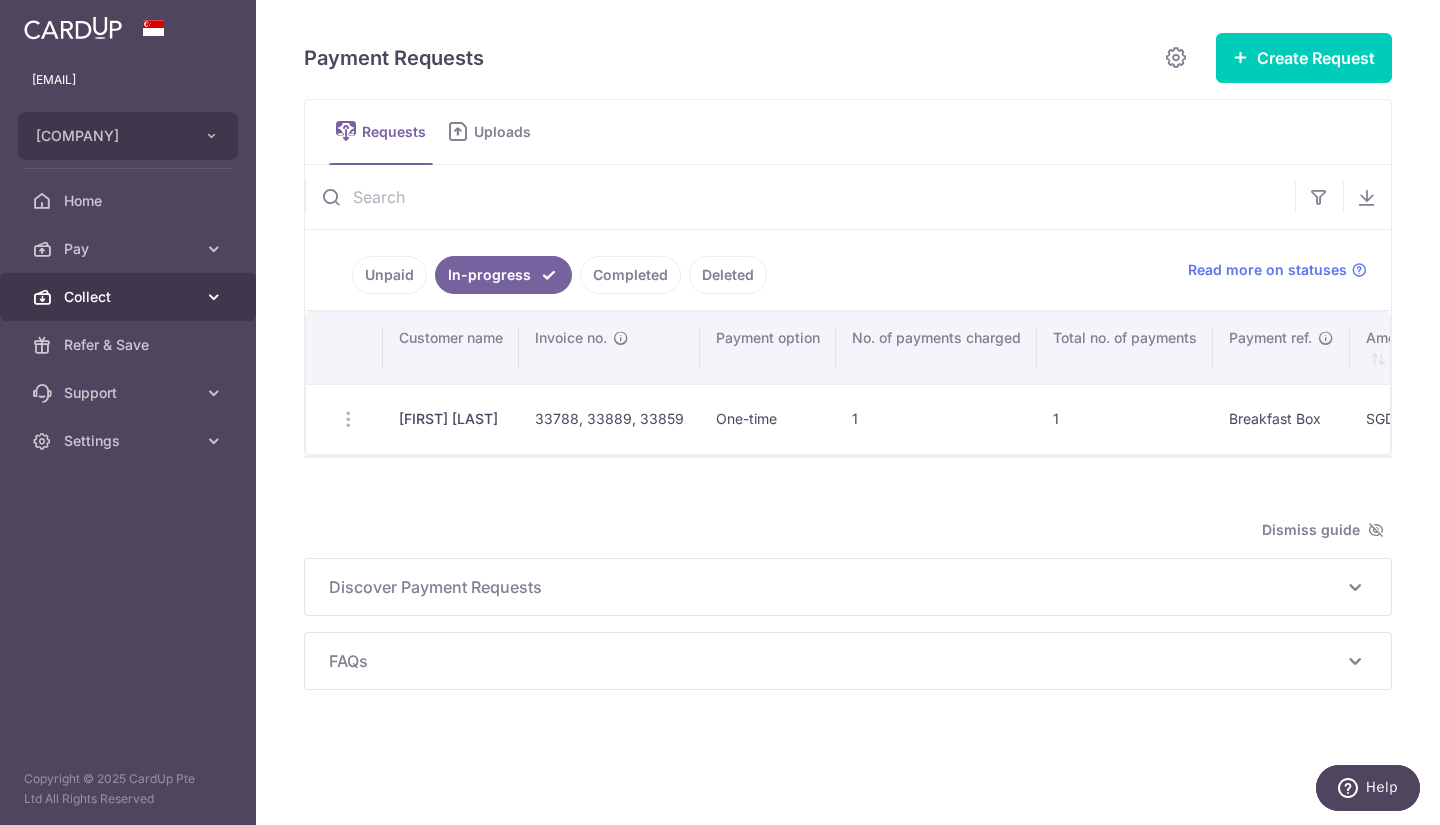 click at bounding box center [214, 297] 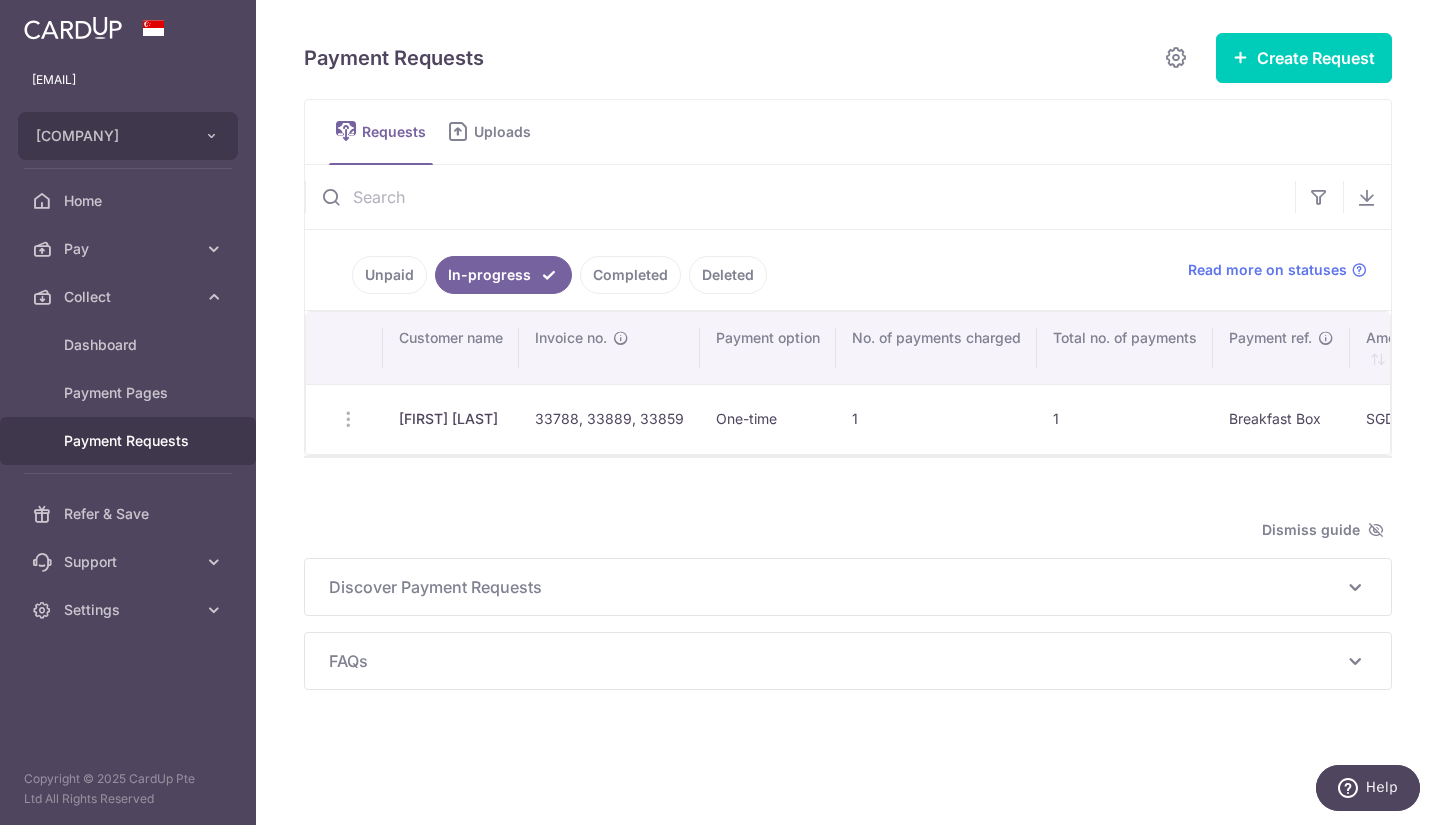click on "Update Request
Share Request" at bounding box center [344, 419] 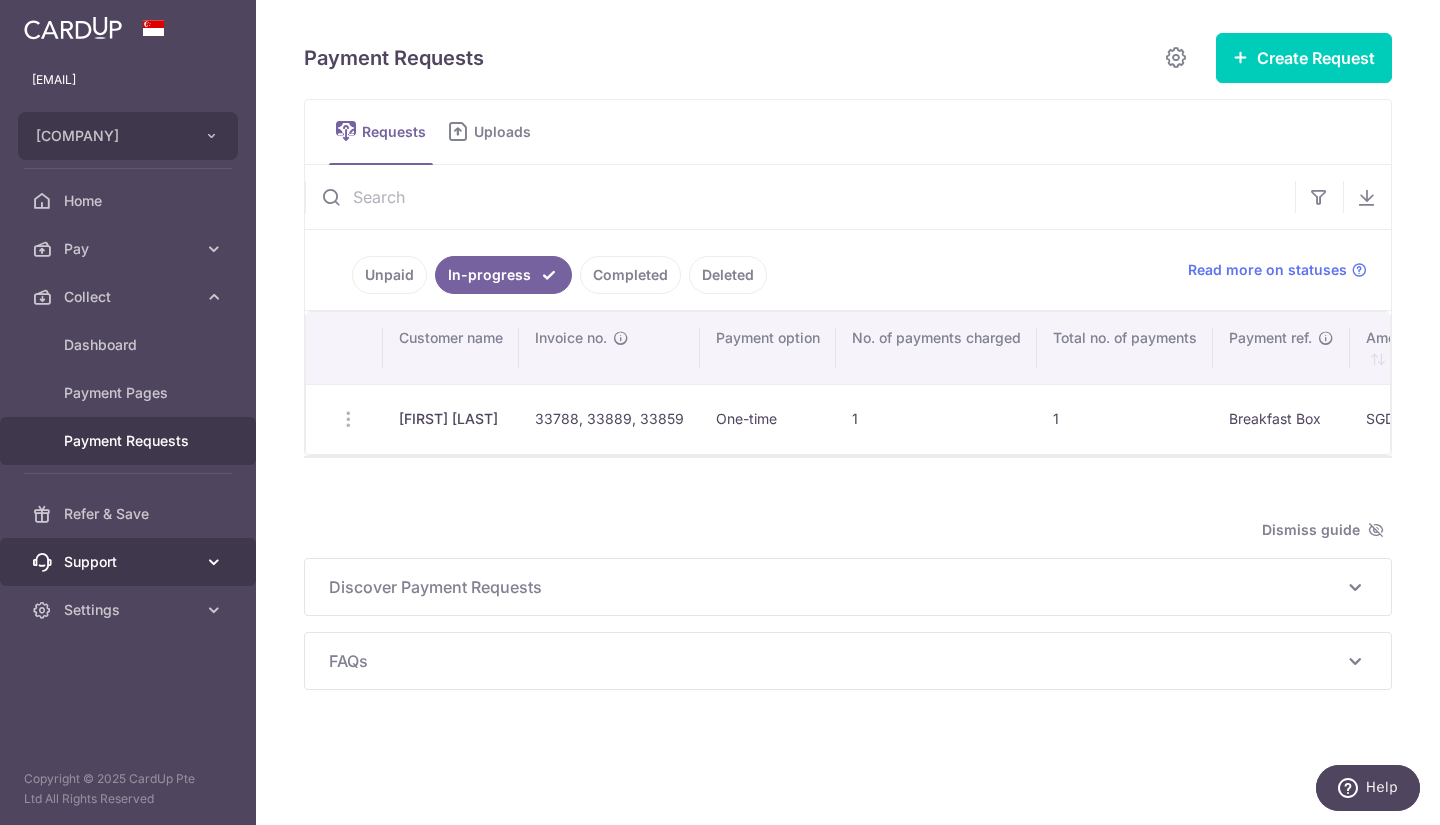 click at bounding box center [214, 562] 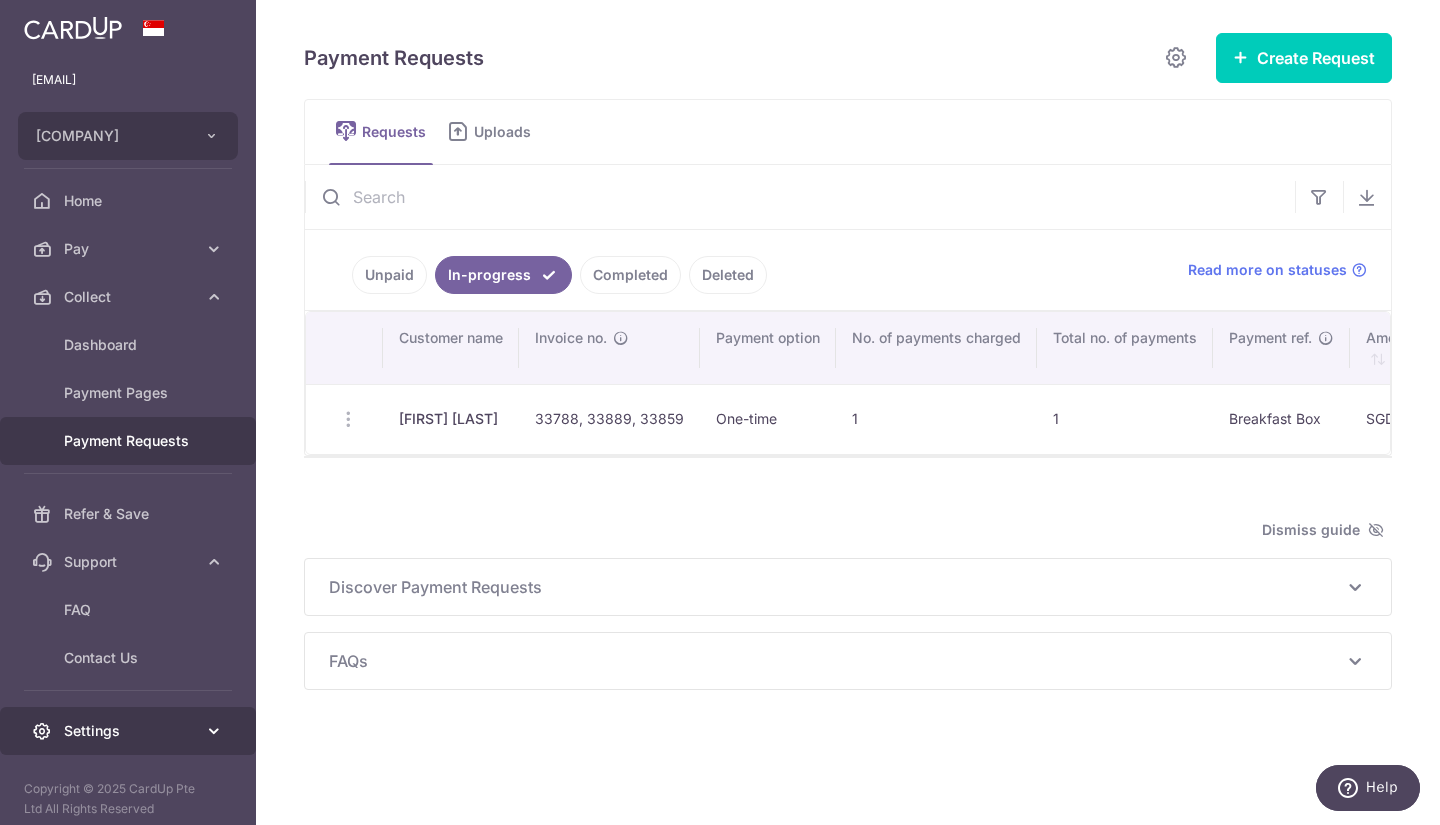 click on "Settings" at bounding box center (128, 731) 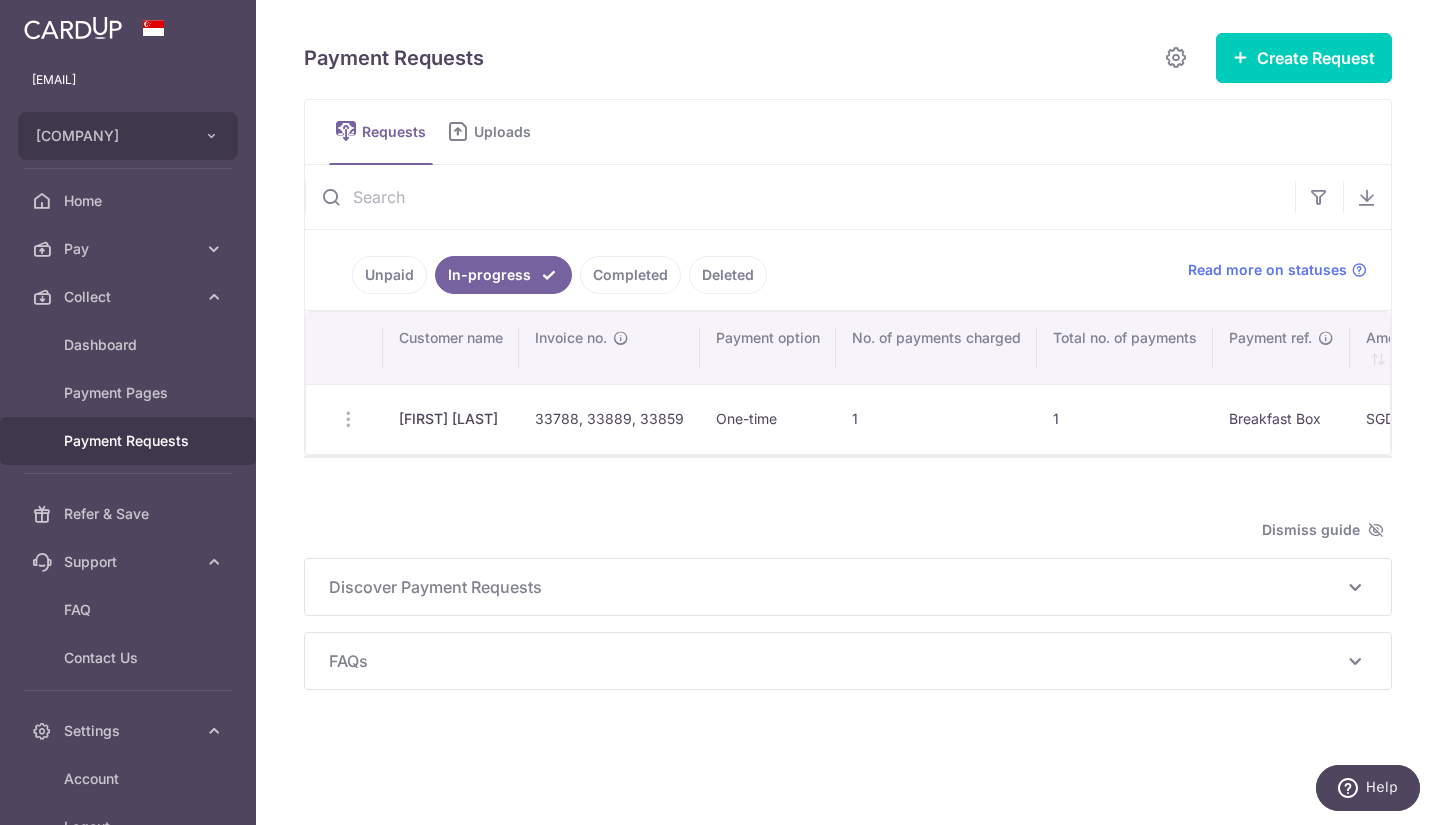 click on "33788, 33889, 33859" at bounding box center [609, 419] 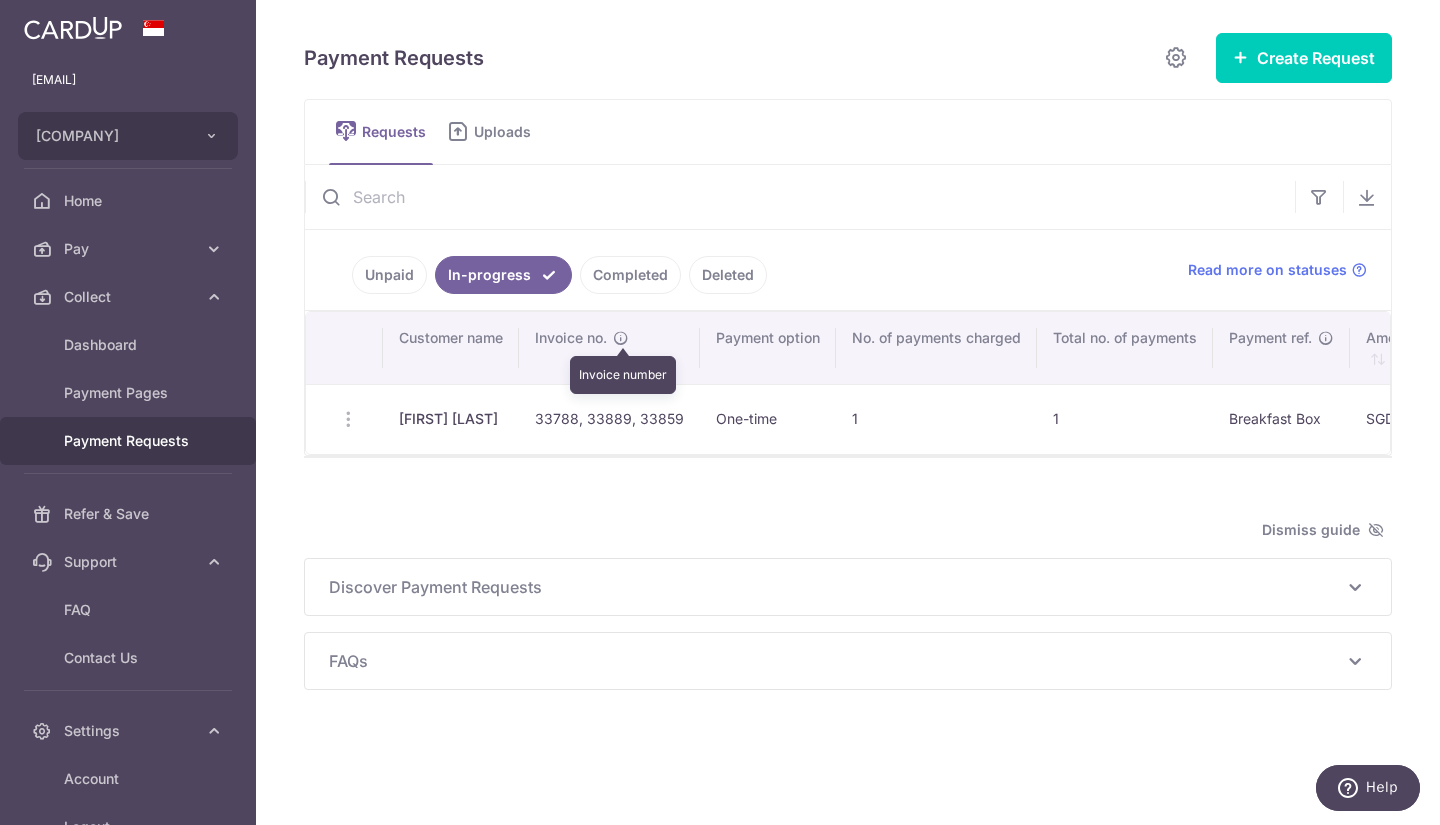 click at bounding box center (621, 338) 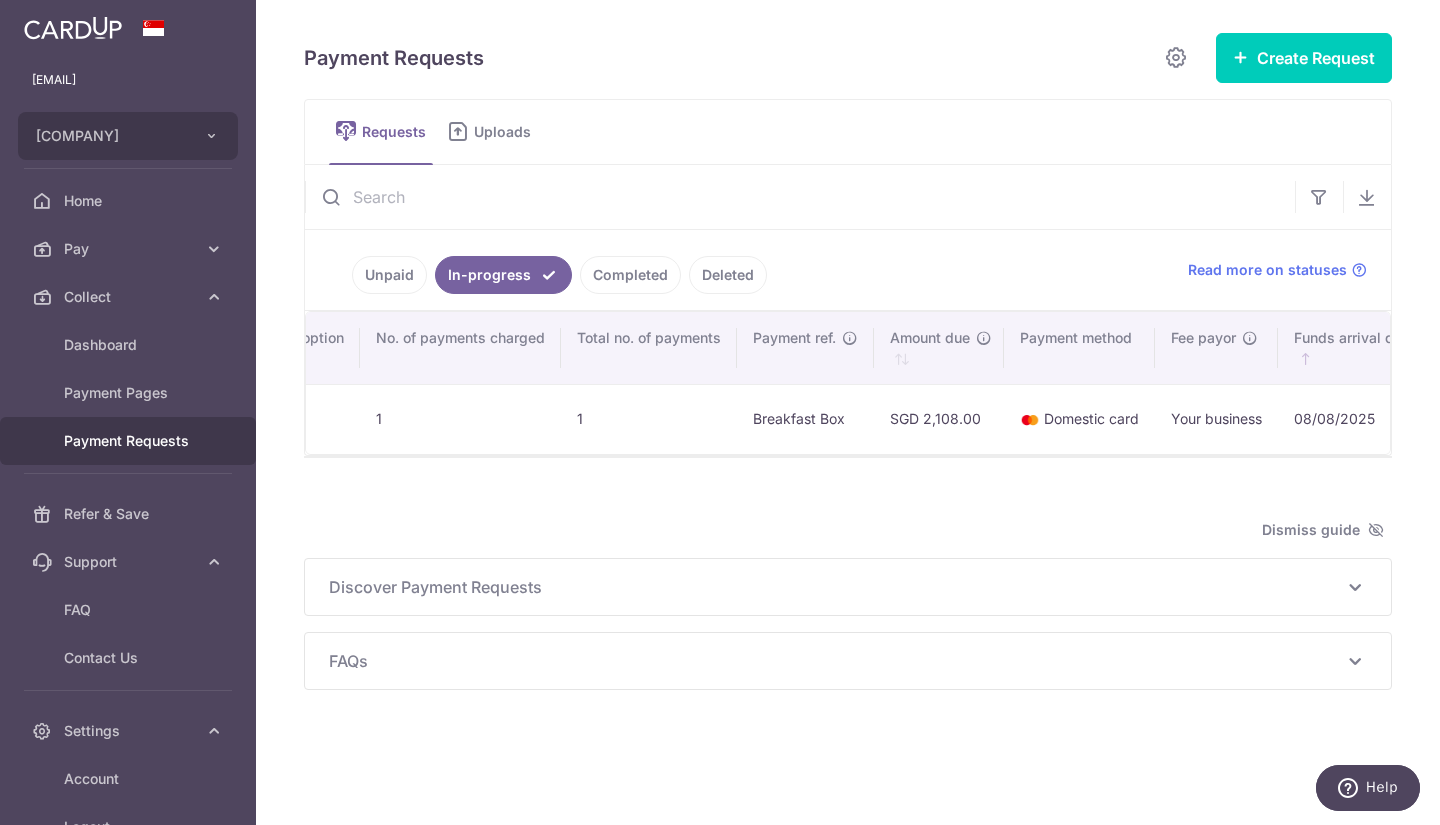 scroll, scrollTop: 0, scrollLeft: 639, axis: horizontal 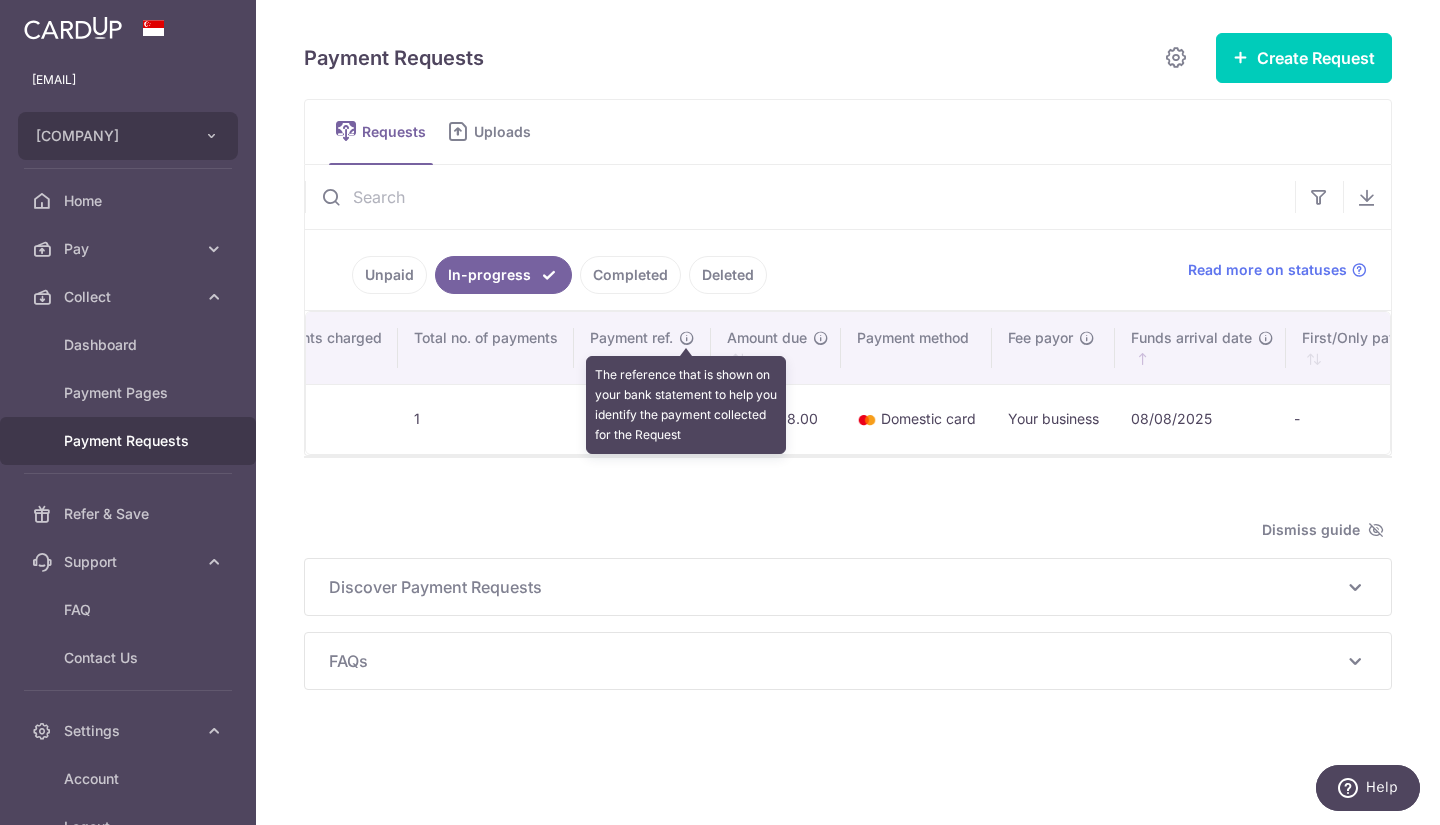 click at bounding box center (687, 338) 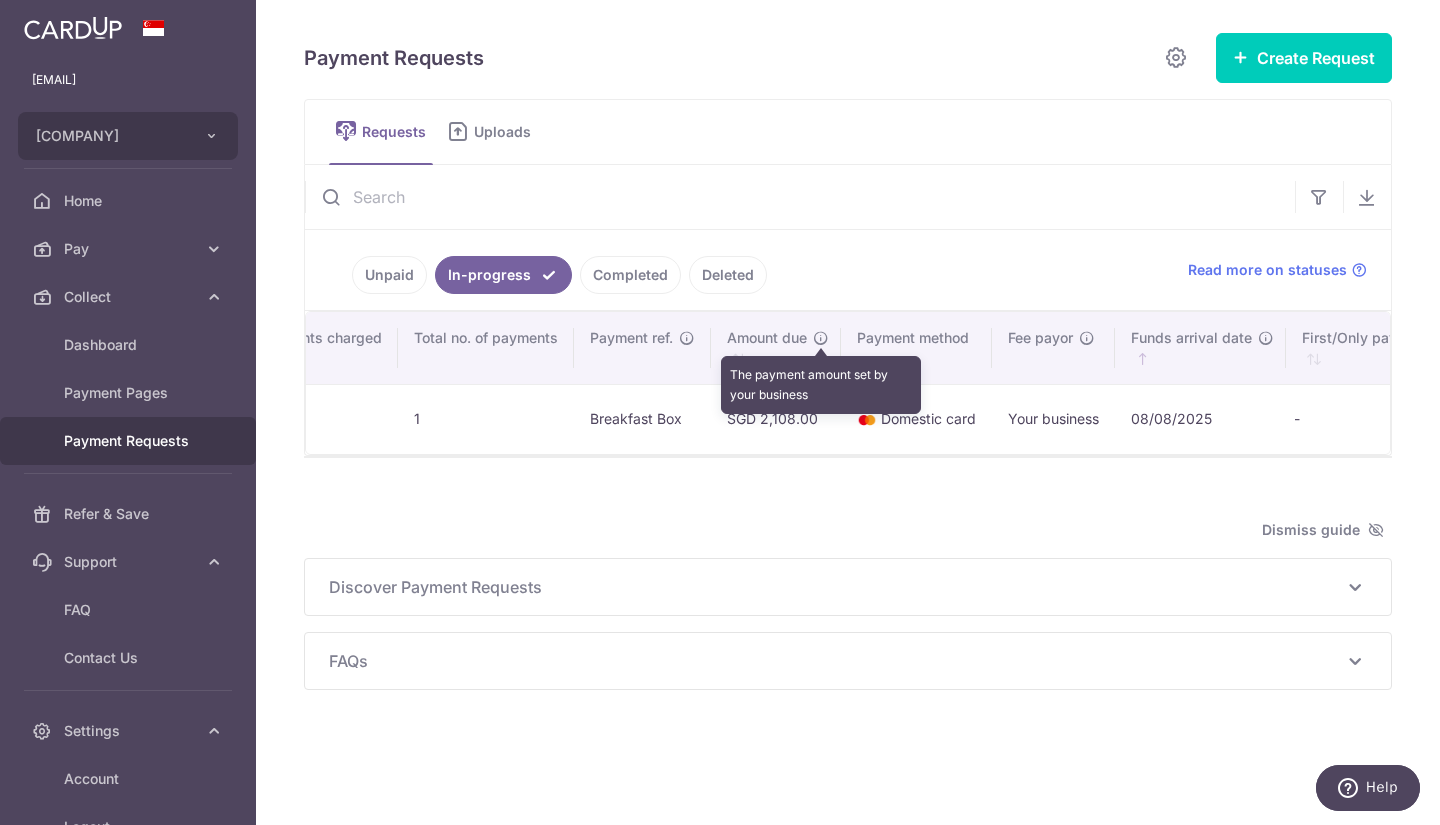 click at bounding box center [821, 338] 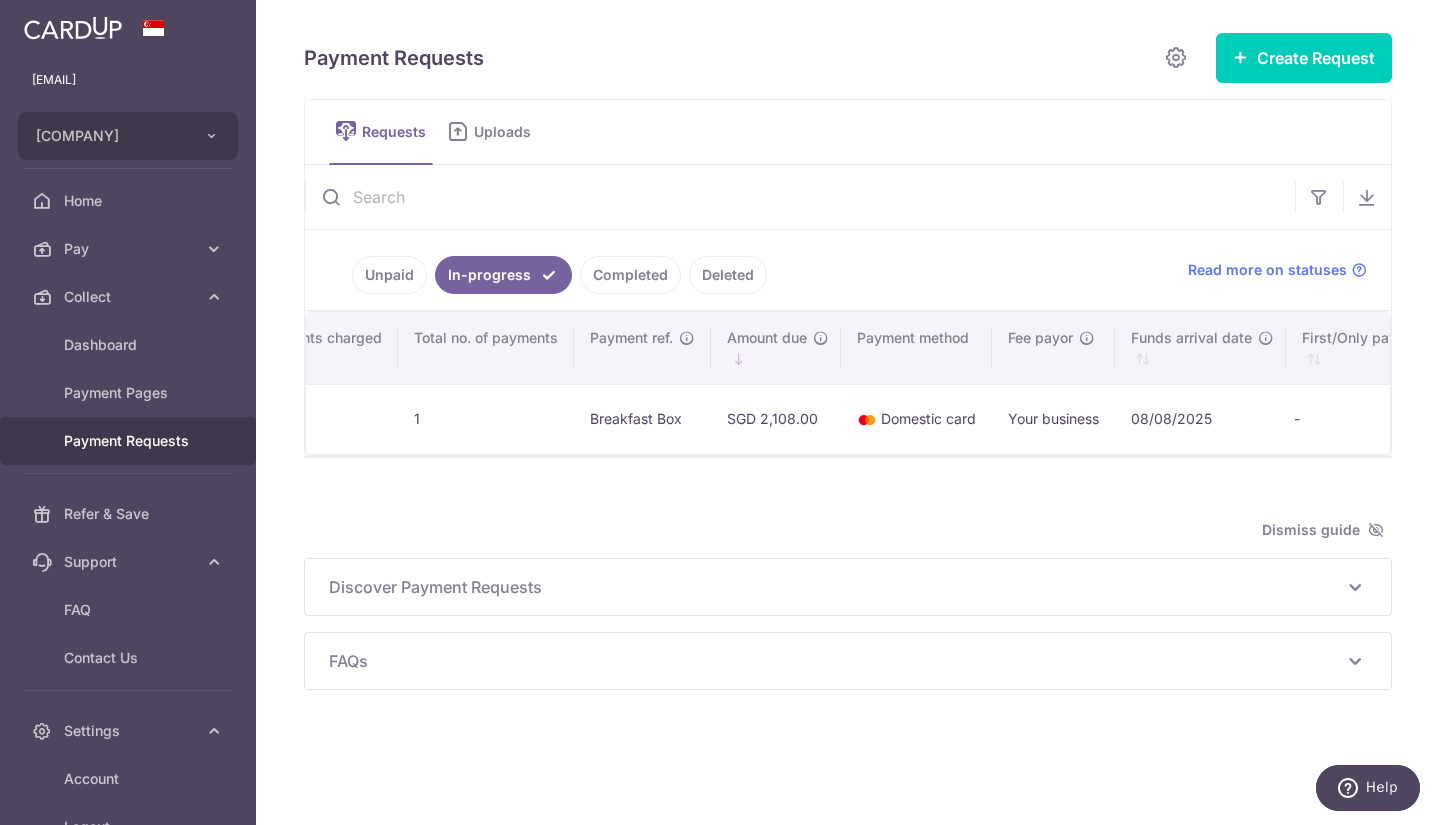 click on "08/08/2025" at bounding box center [1200, 419] 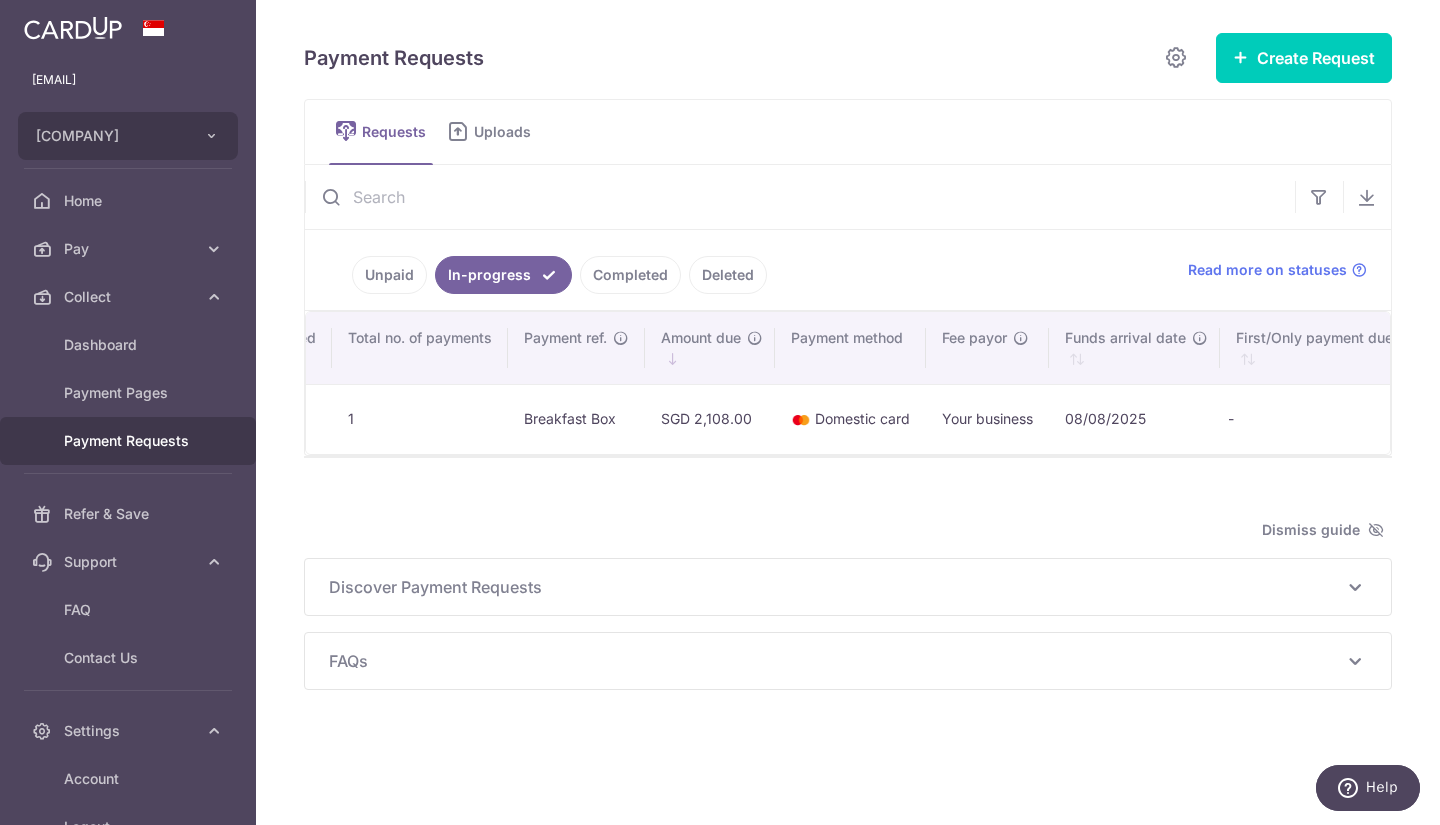 scroll, scrollTop: 0, scrollLeft: 699, axis: horizontal 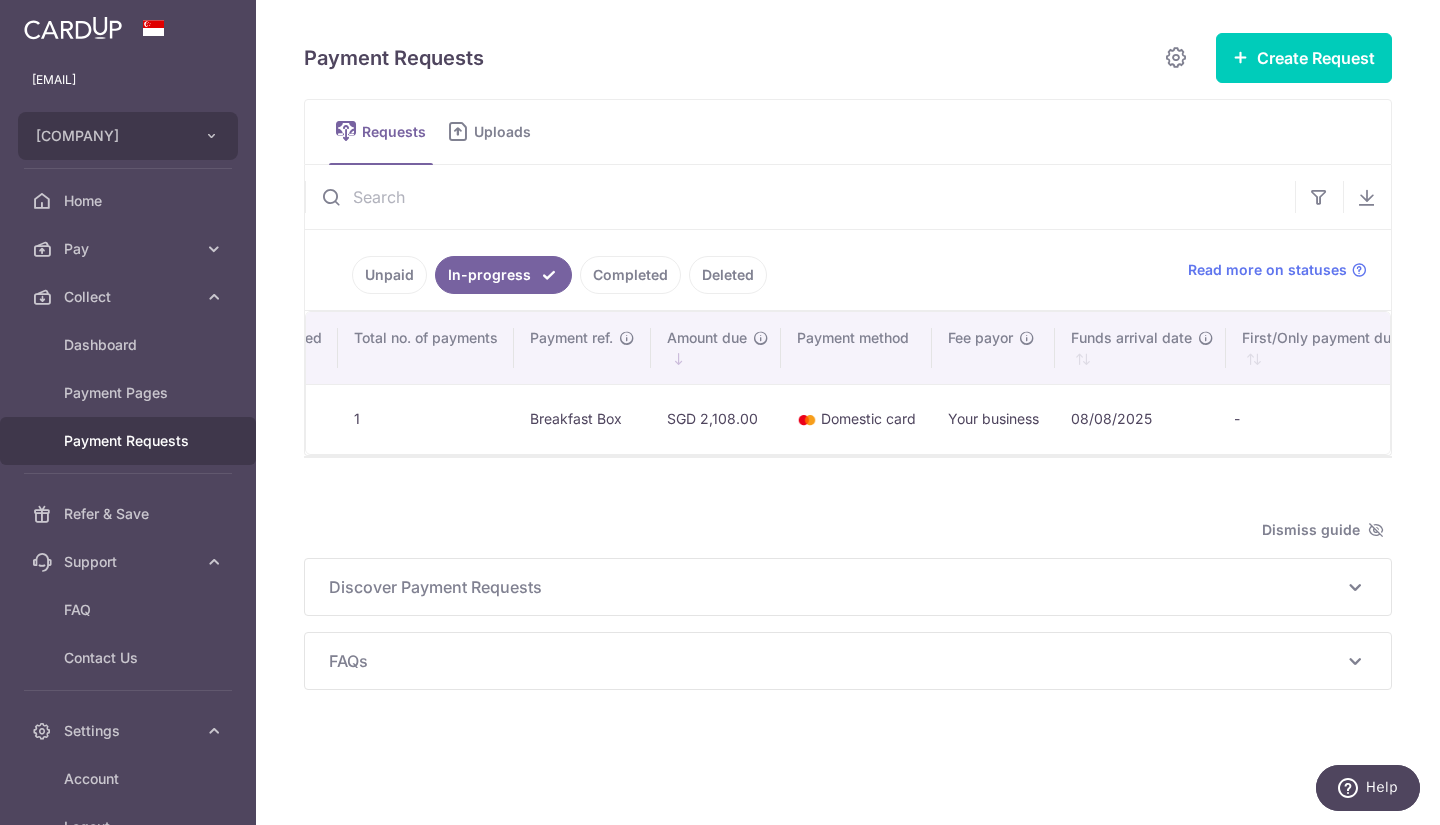 click on "Payment Requests
Create Request
Single Request
Multiple Requests
Requests
Uploads
Unpaid" at bounding box center [848, 361] 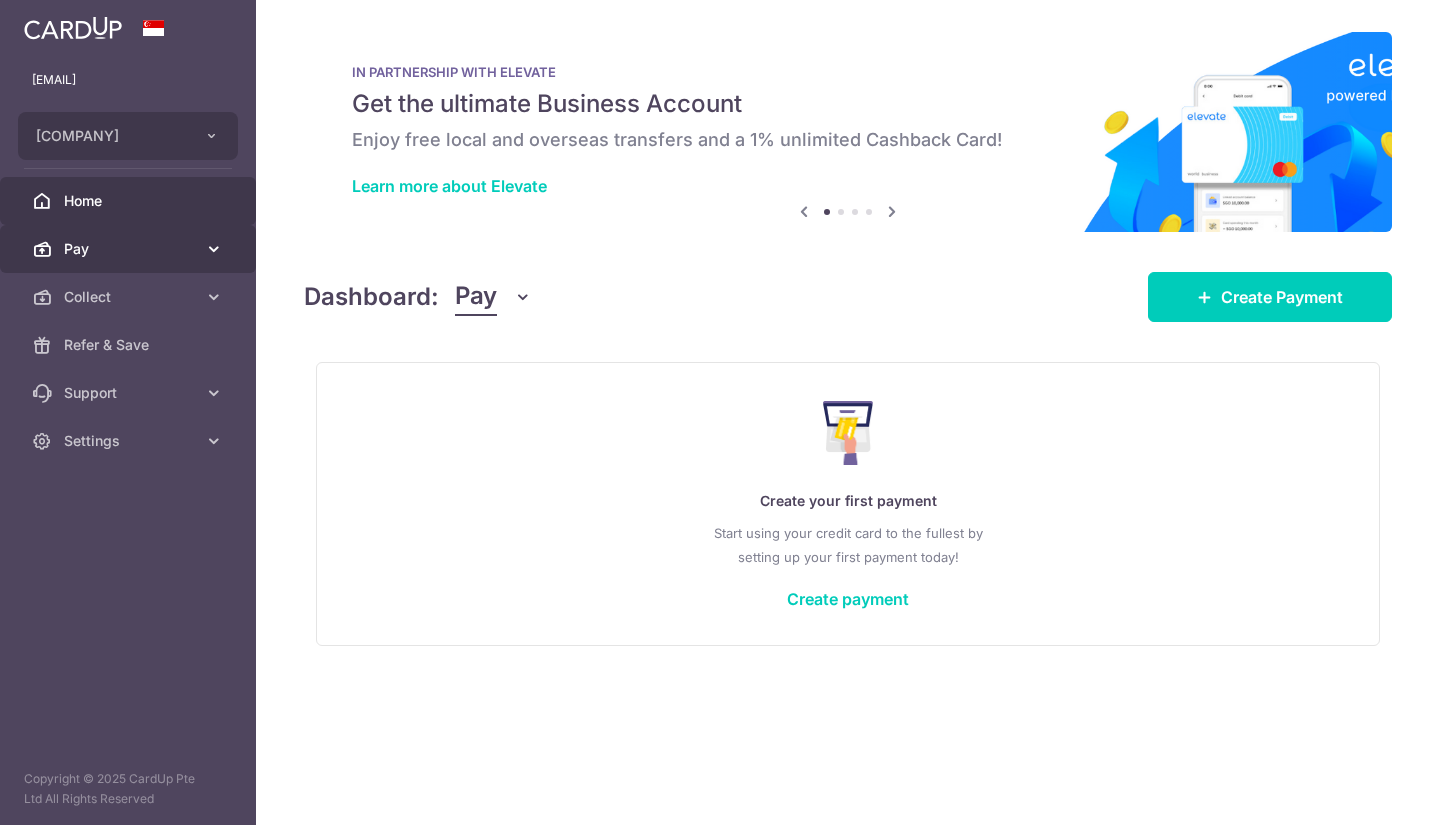 scroll, scrollTop: 0, scrollLeft: 0, axis: both 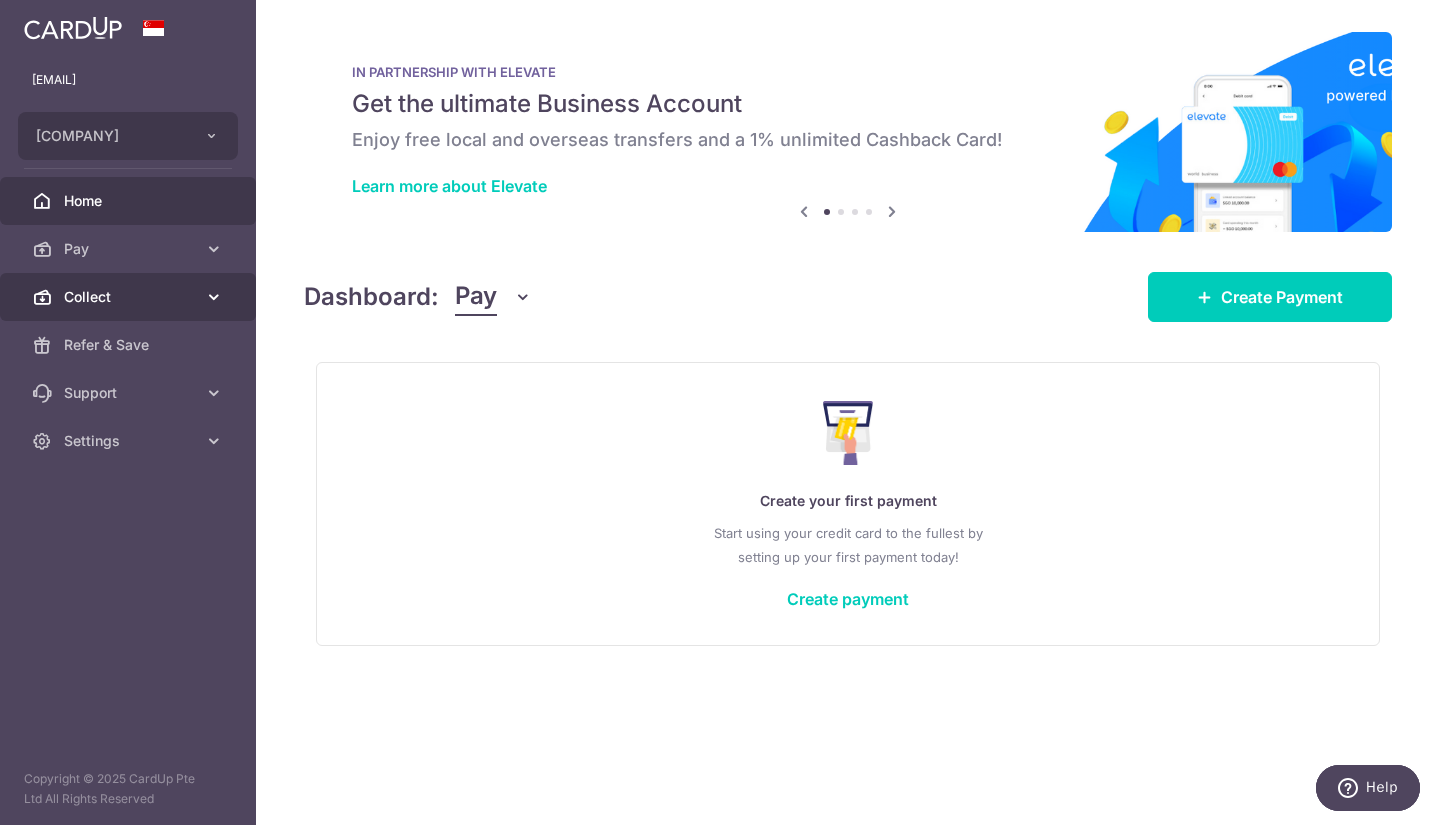 click on "Collect" at bounding box center (130, 297) 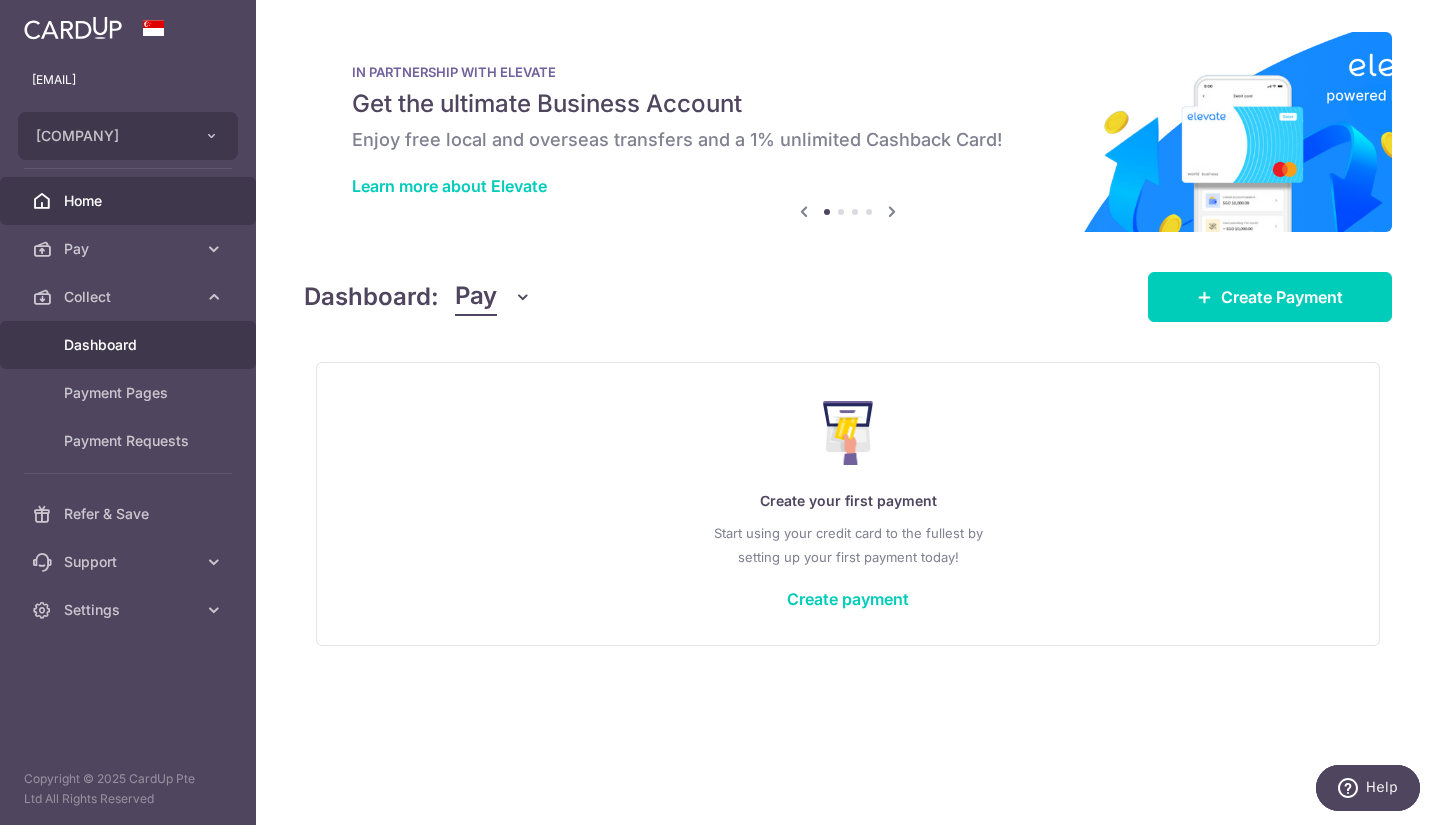 click on "Dashboard" at bounding box center [130, 345] 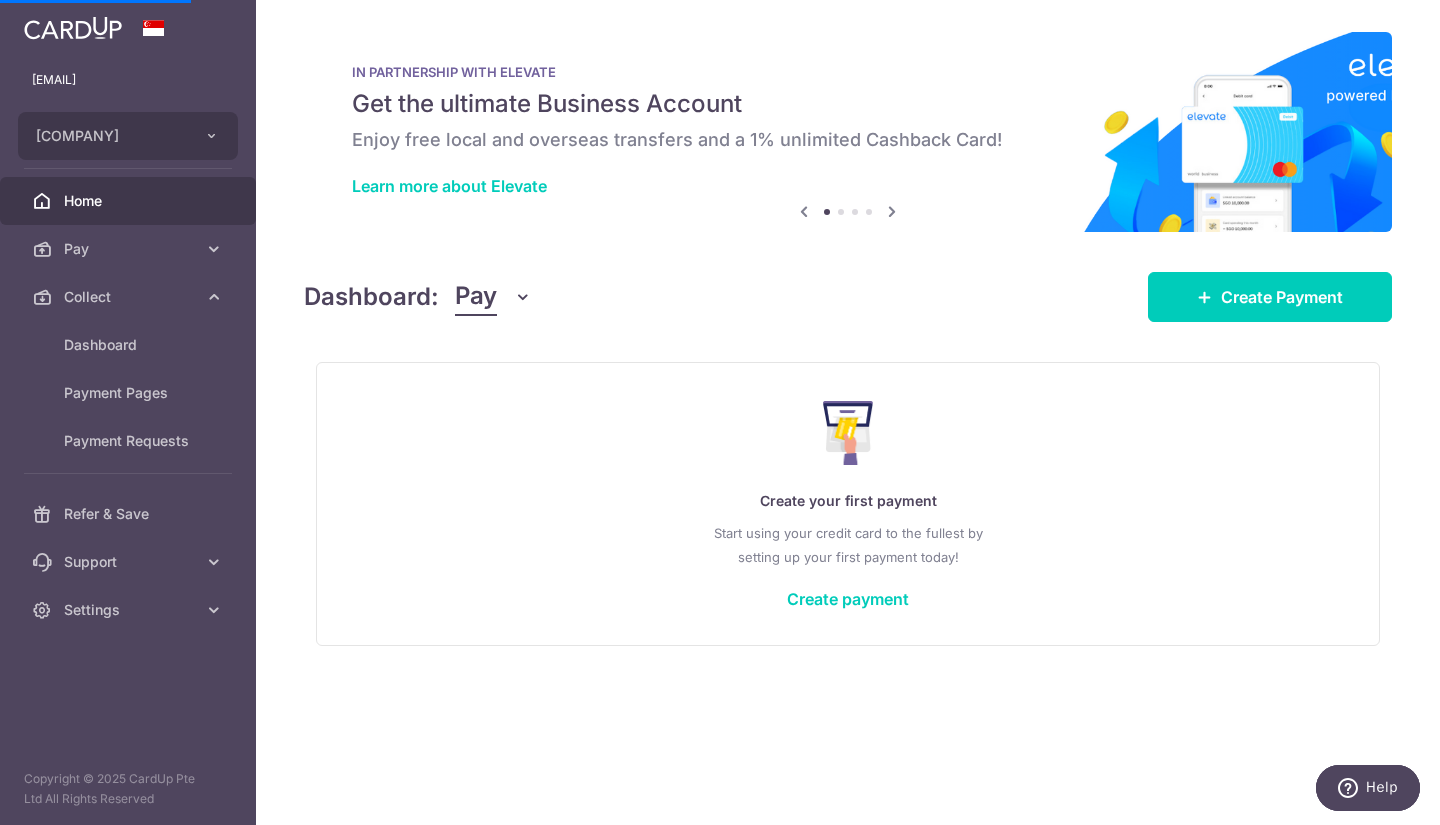 click on "Pay" at bounding box center (476, 297) 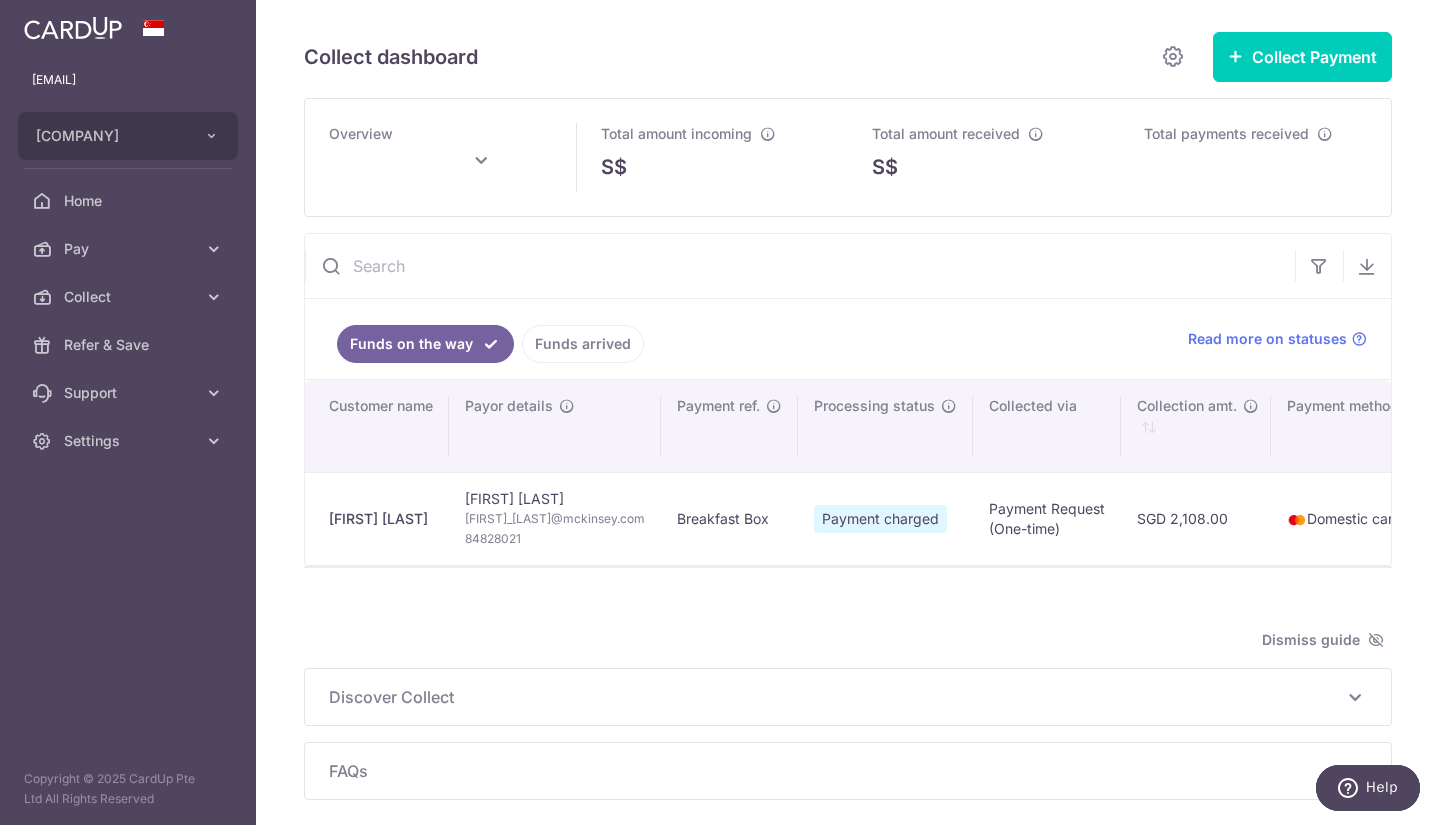 scroll, scrollTop: 0, scrollLeft: 0, axis: both 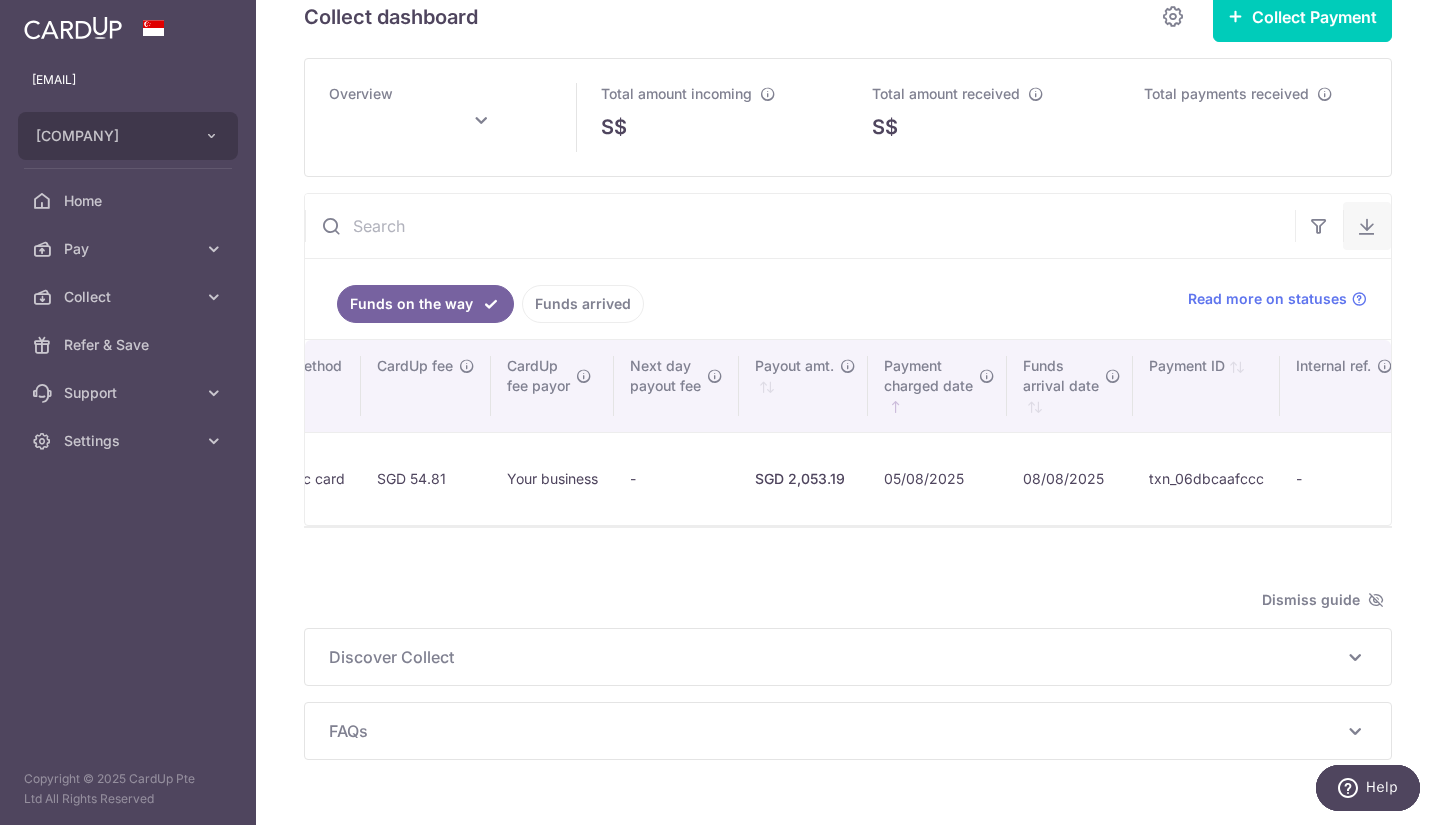 click at bounding box center (1367, 226) 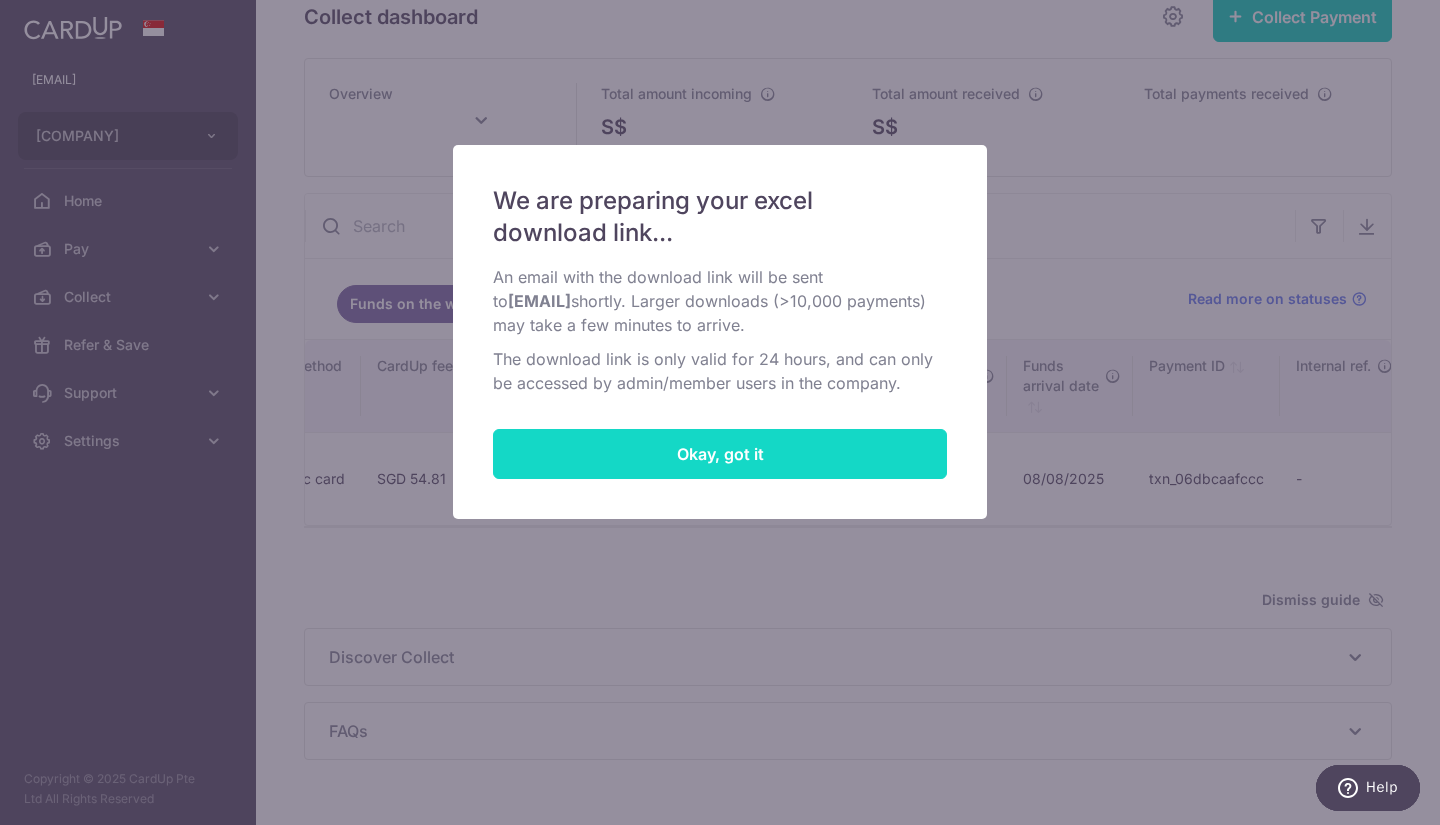 click on "Okay, got it" at bounding box center [720, 454] 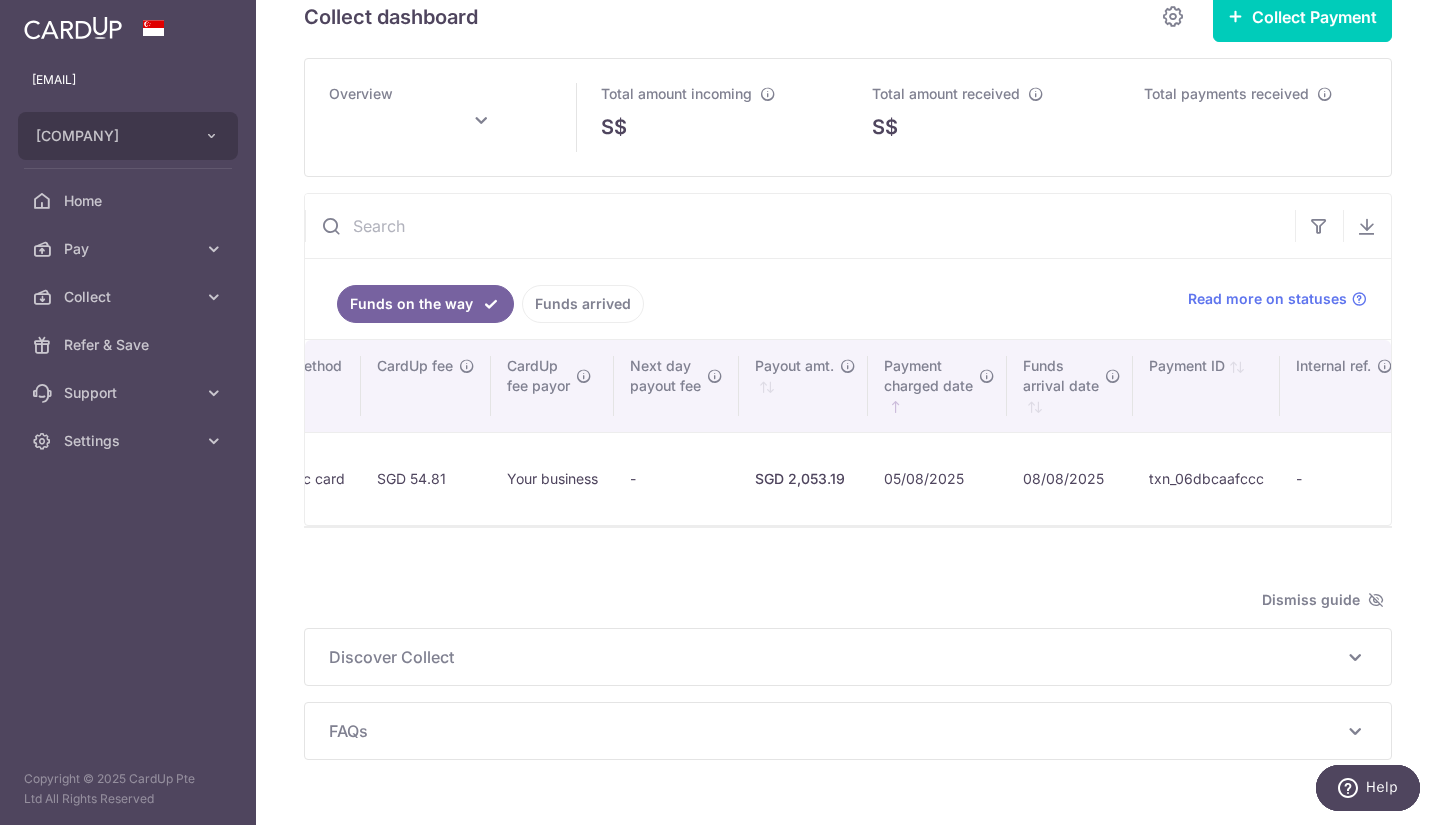 type on "[MONTH] [YEAR]" 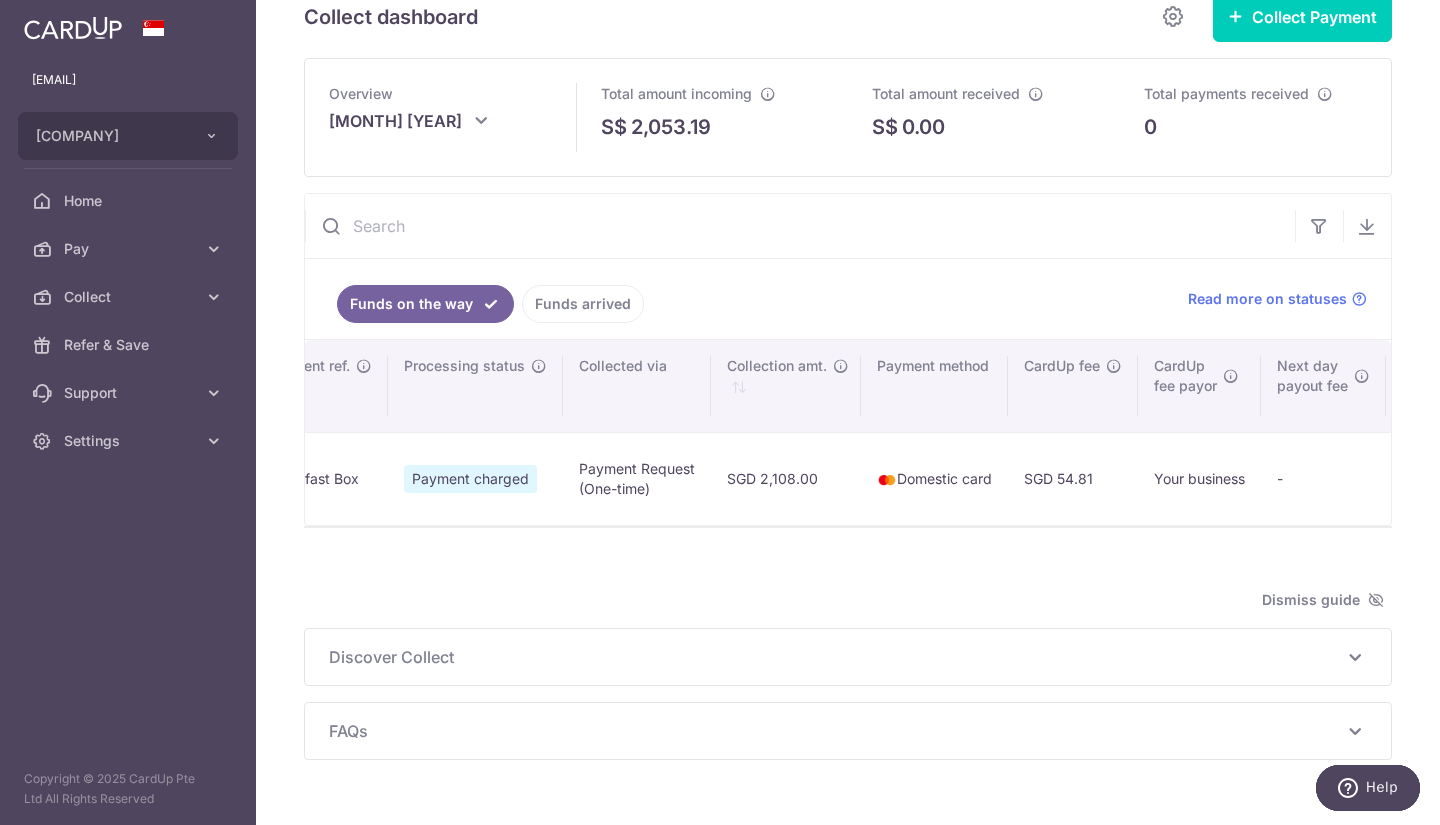 scroll, scrollTop: 0, scrollLeft: 85, axis: horizontal 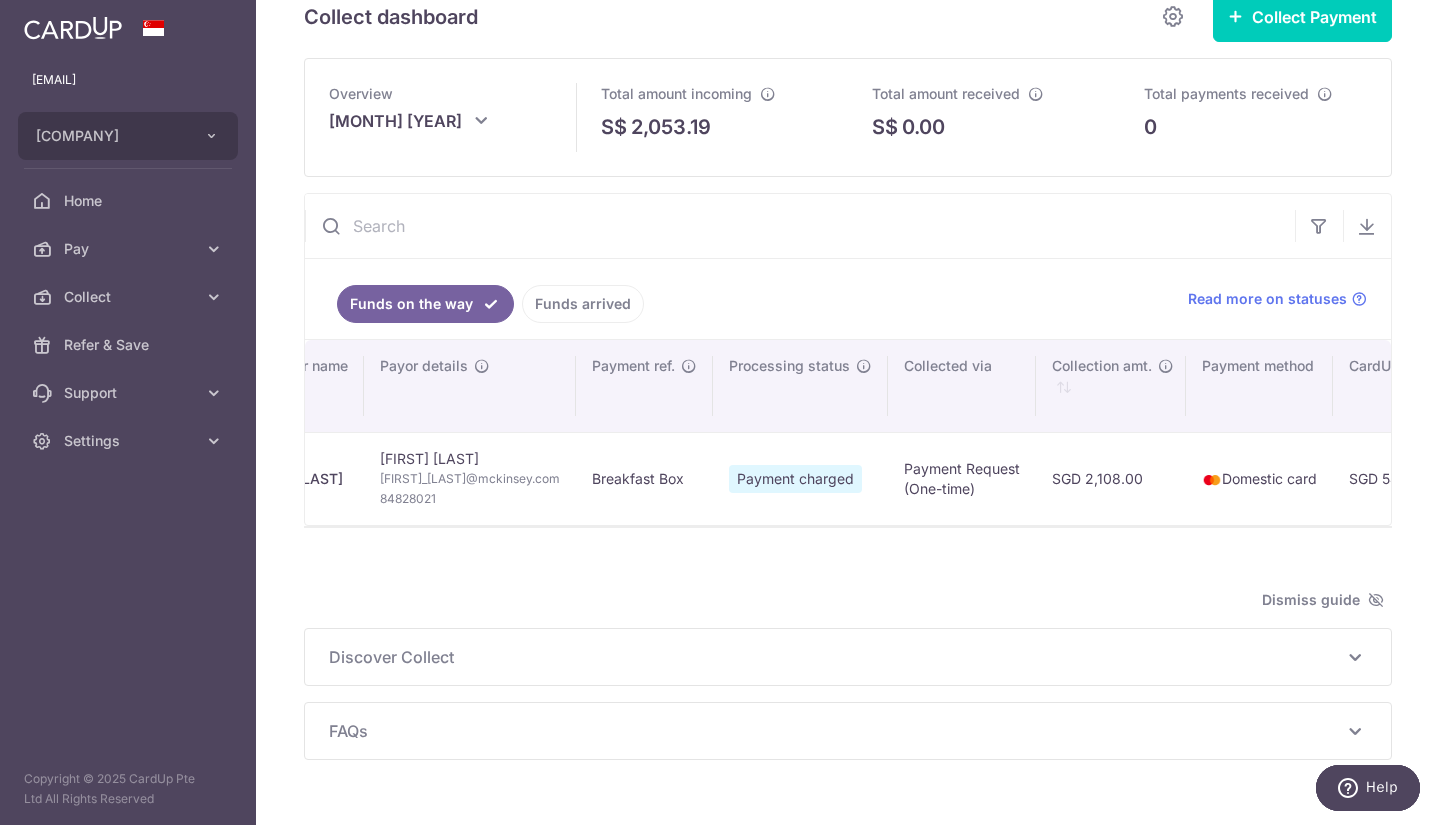 click on "Payment charged" at bounding box center [795, 479] 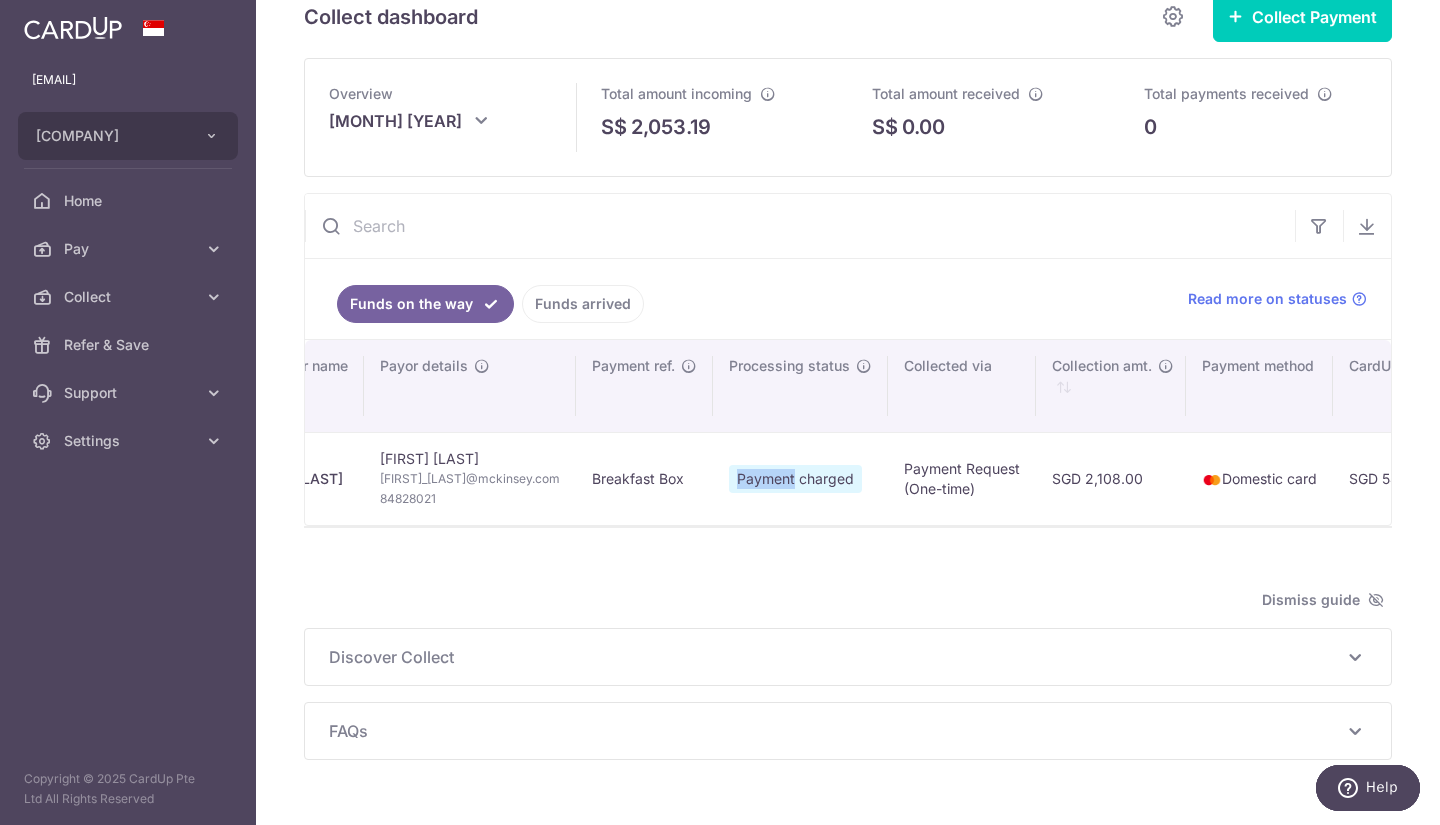 click on "Payment charged" at bounding box center [795, 479] 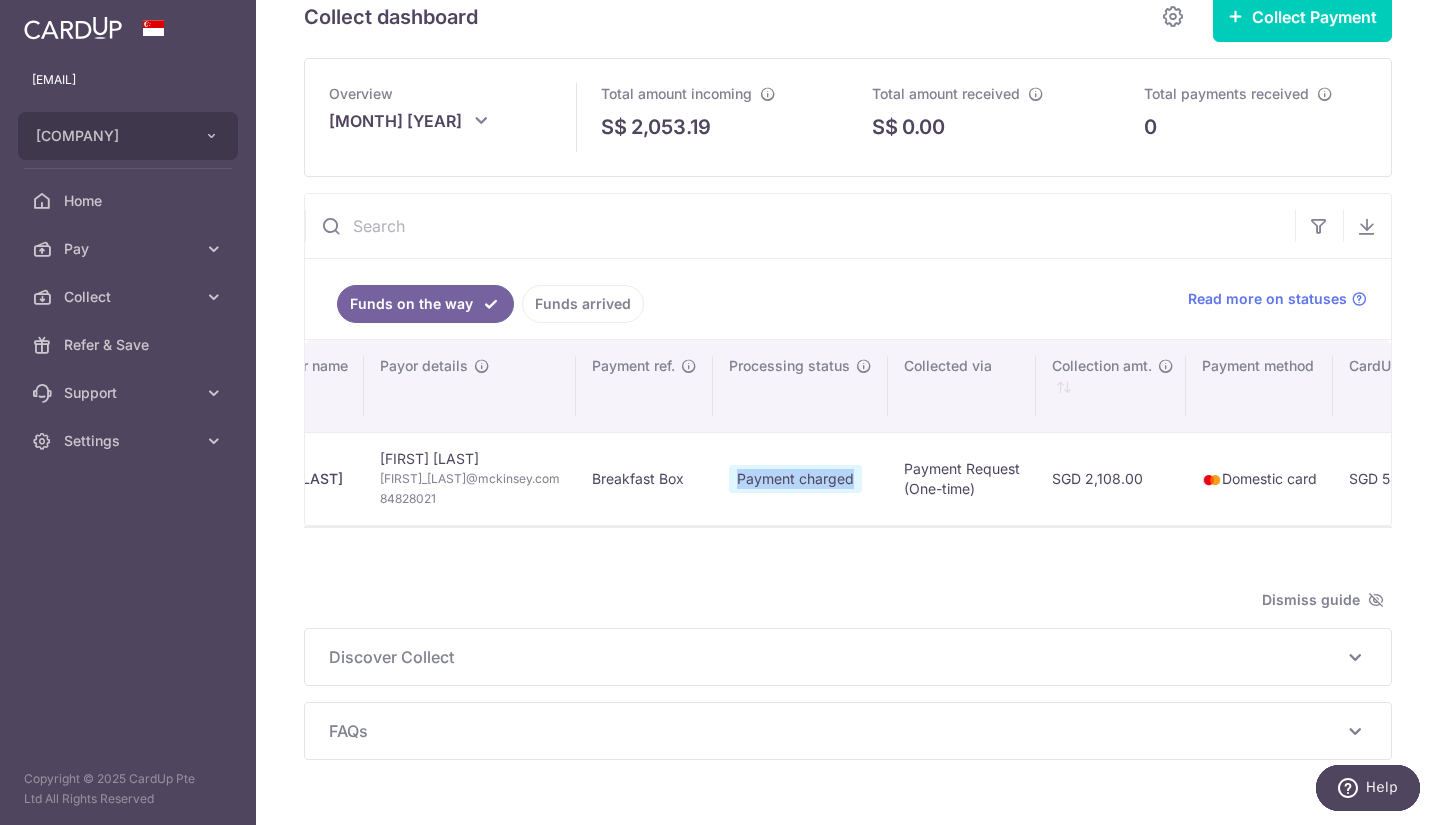 click on "Payment charged" at bounding box center (795, 479) 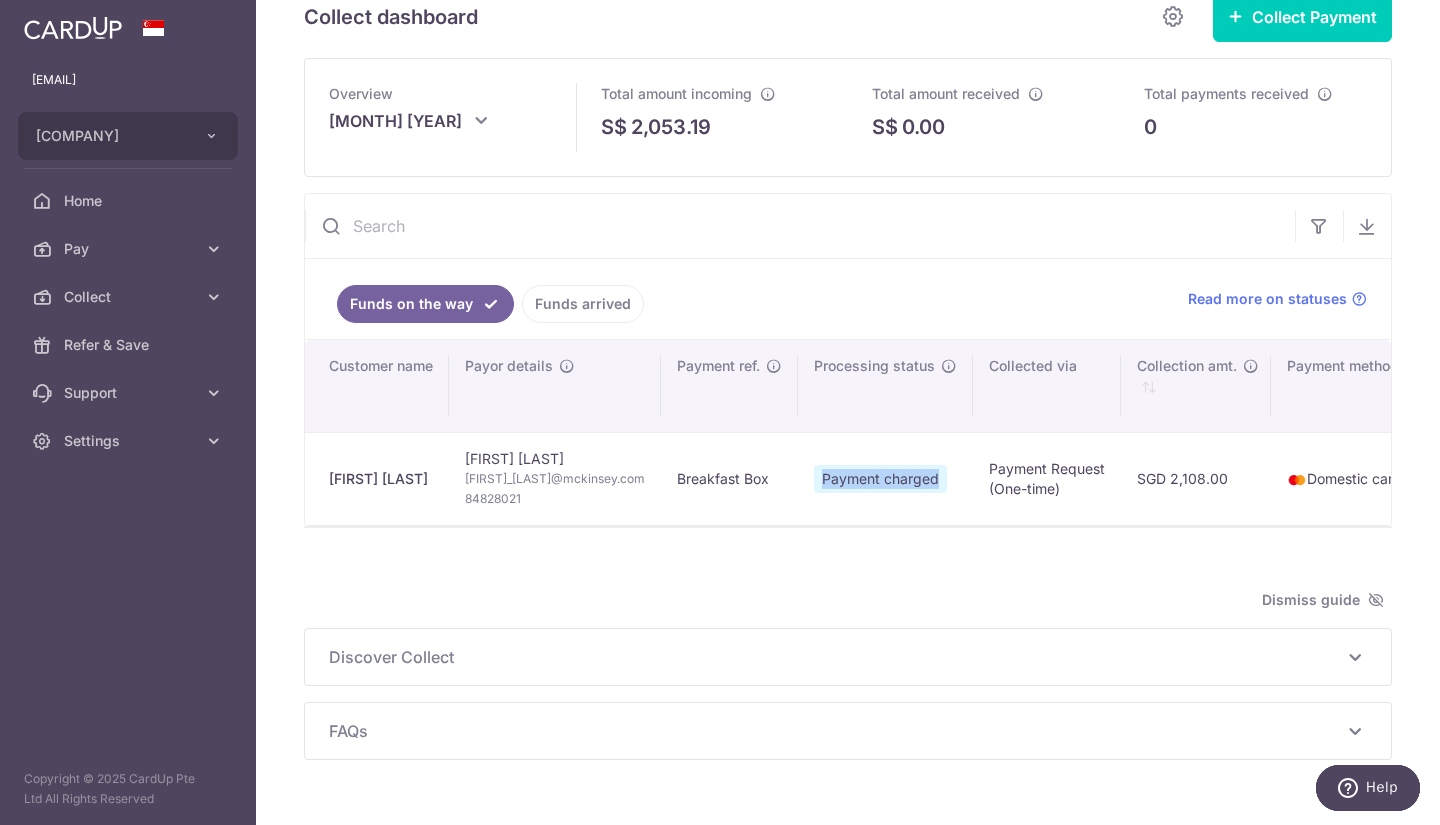 scroll, scrollTop: 0, scrollLeft: 0, axis: both 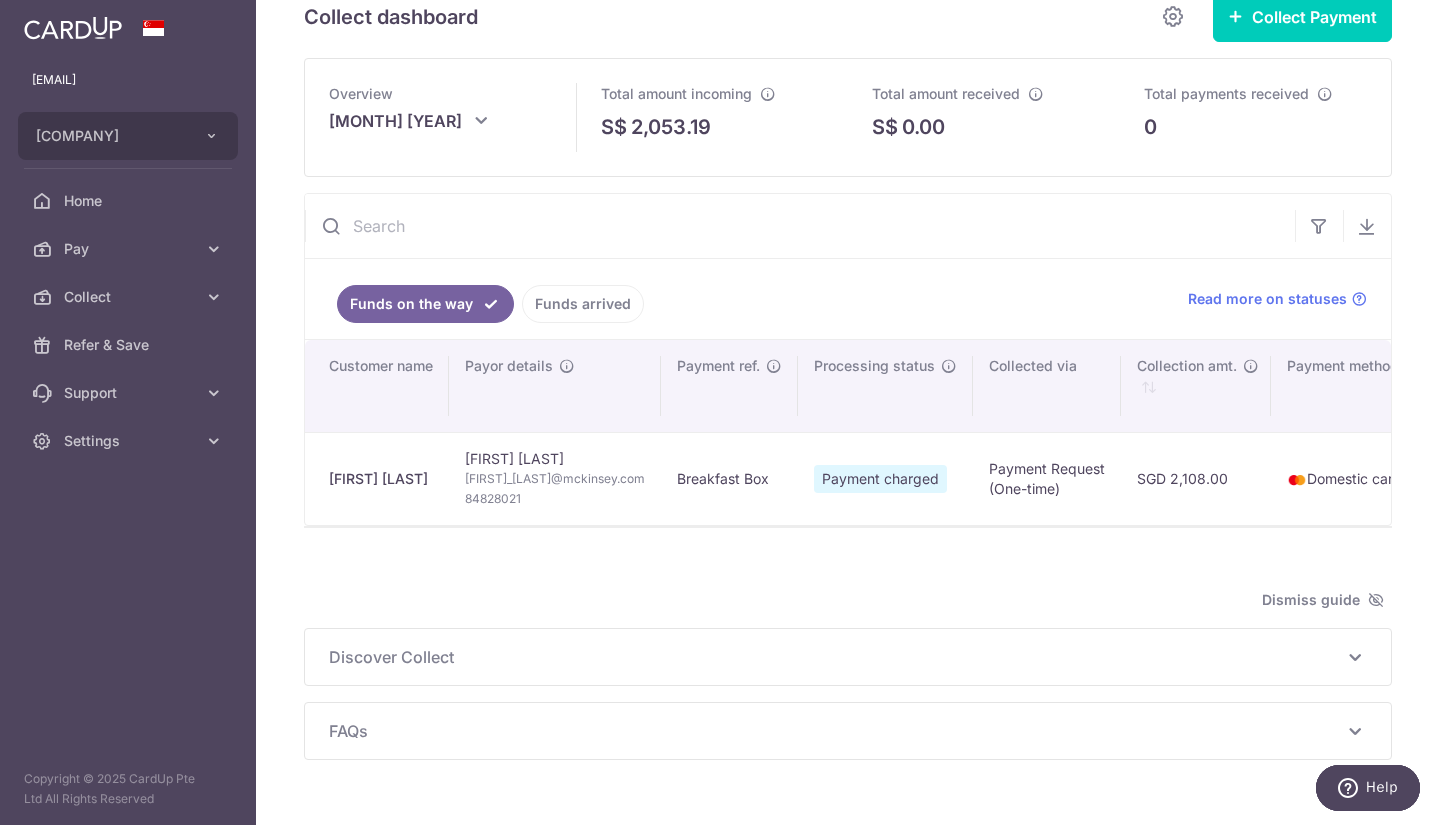 click on "[FIRST] [LAST]" at bounding box center [381, 479] 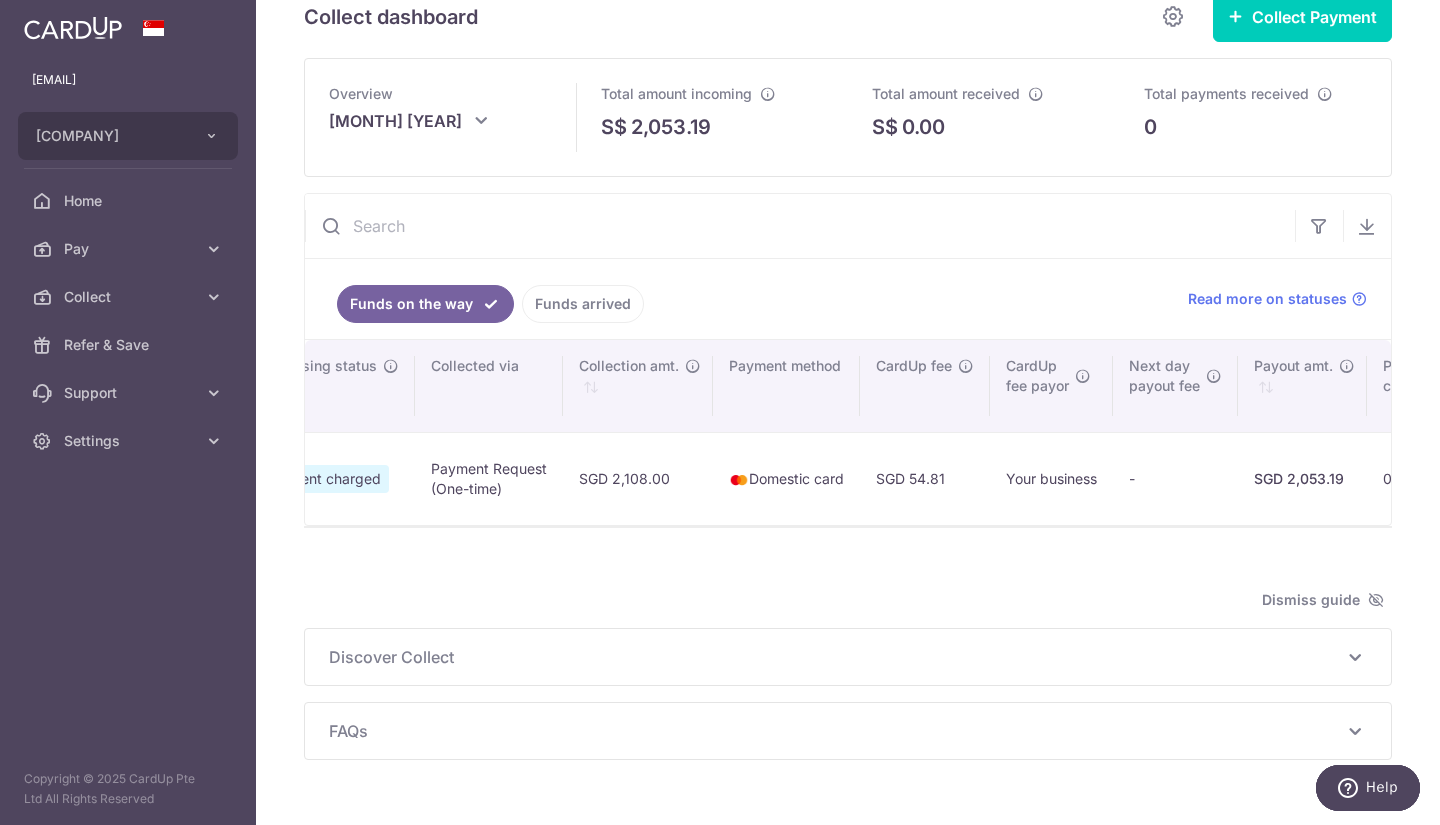 scroll, scrollTop: 0, scrollLeft: 559, axis: horizontal 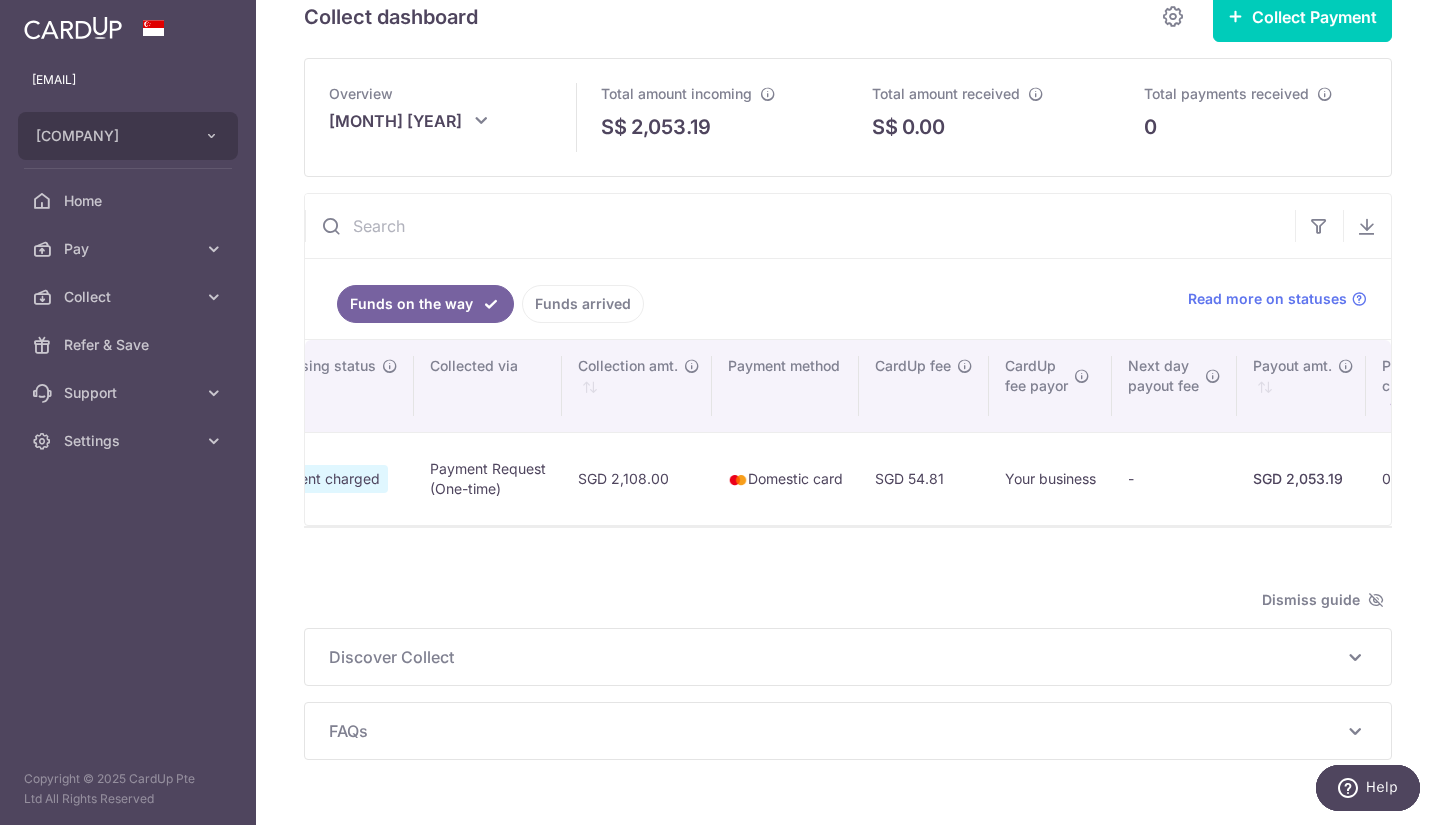 click on "SGD 2,053.19" at bounding box center (1301, 479) 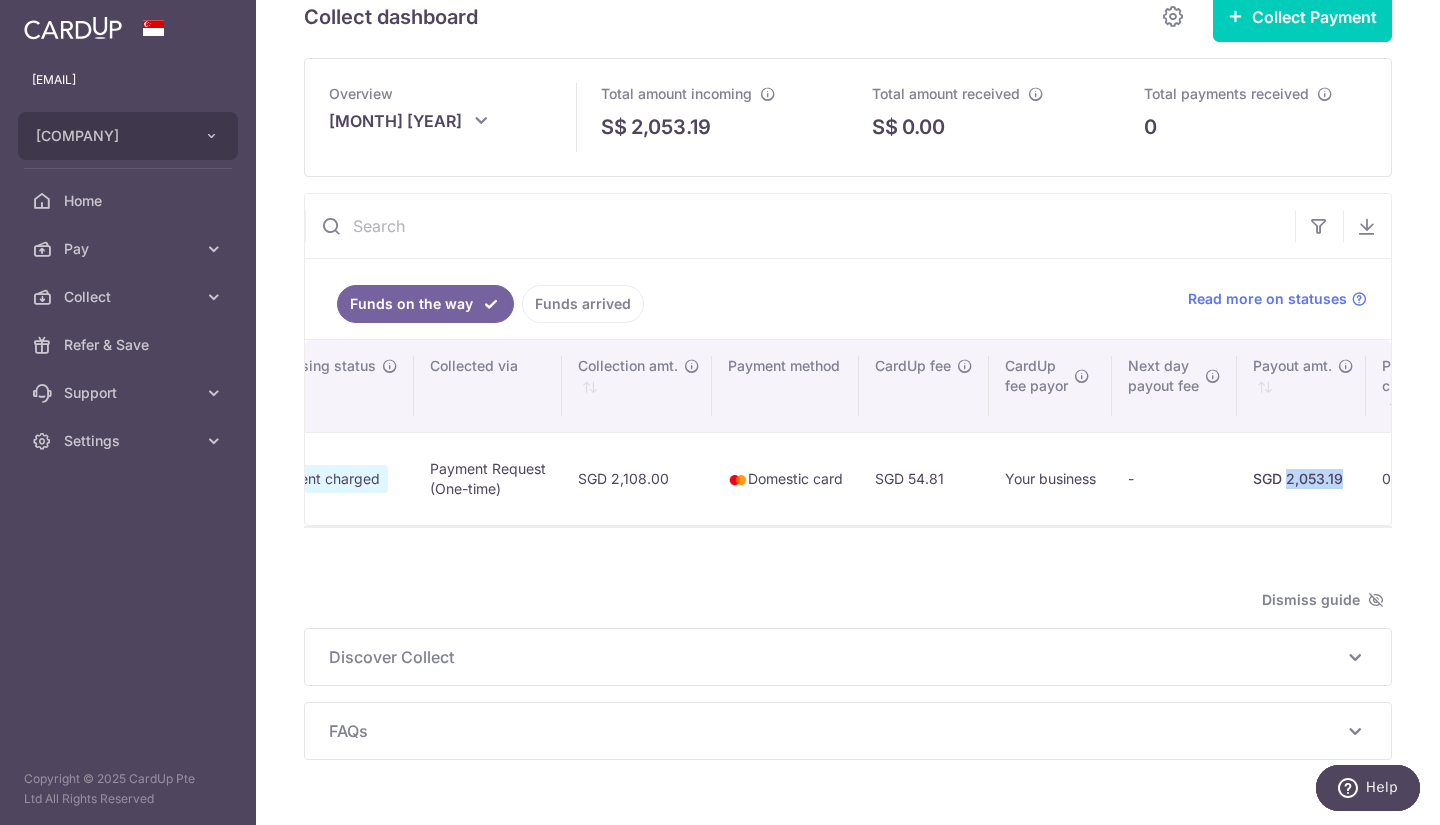 click on "SGD 2,053.19" at bounding box center (1301, 479) 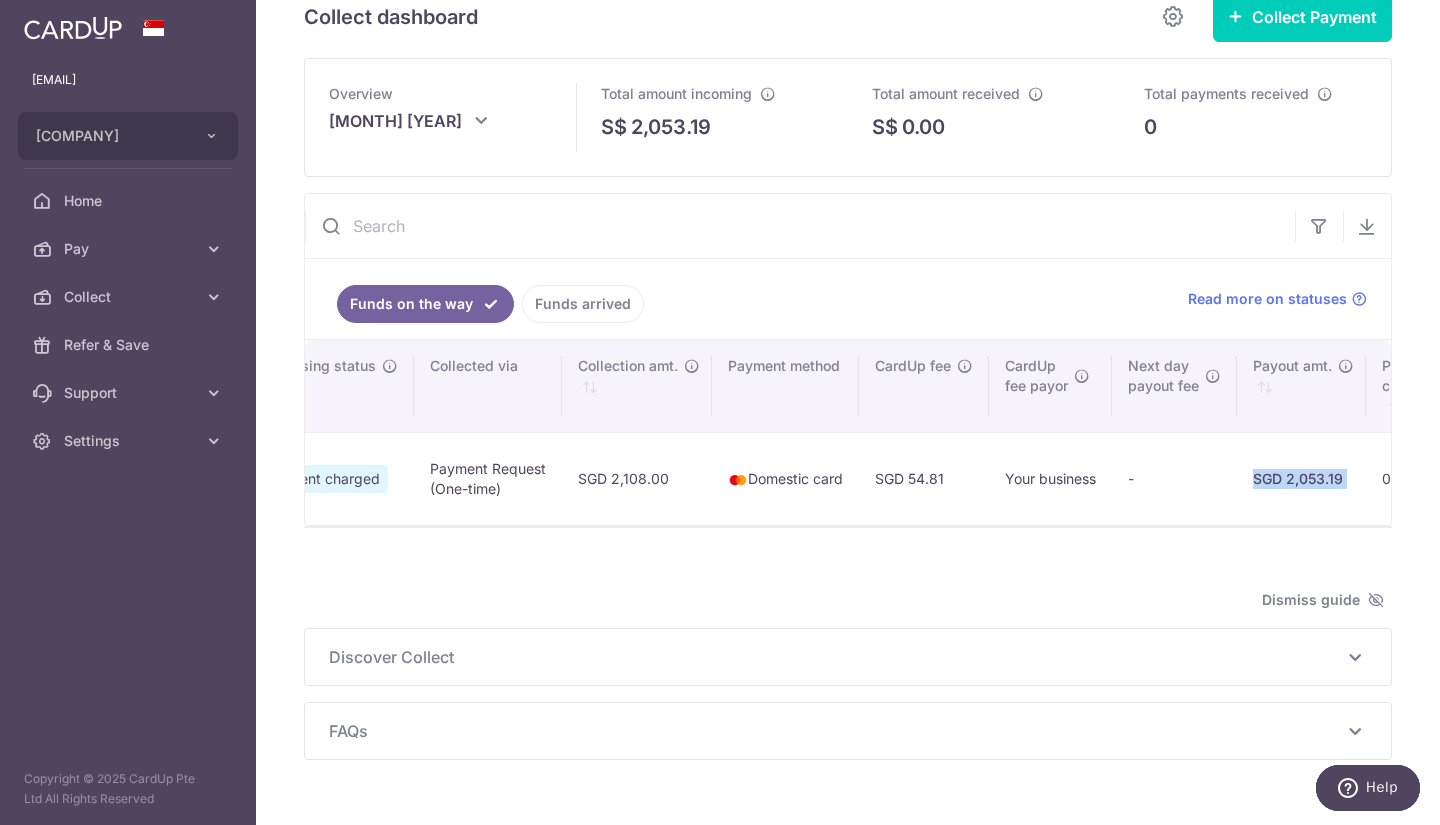 click on "SGD 2,053.19" at bounding box center [1301, 479] 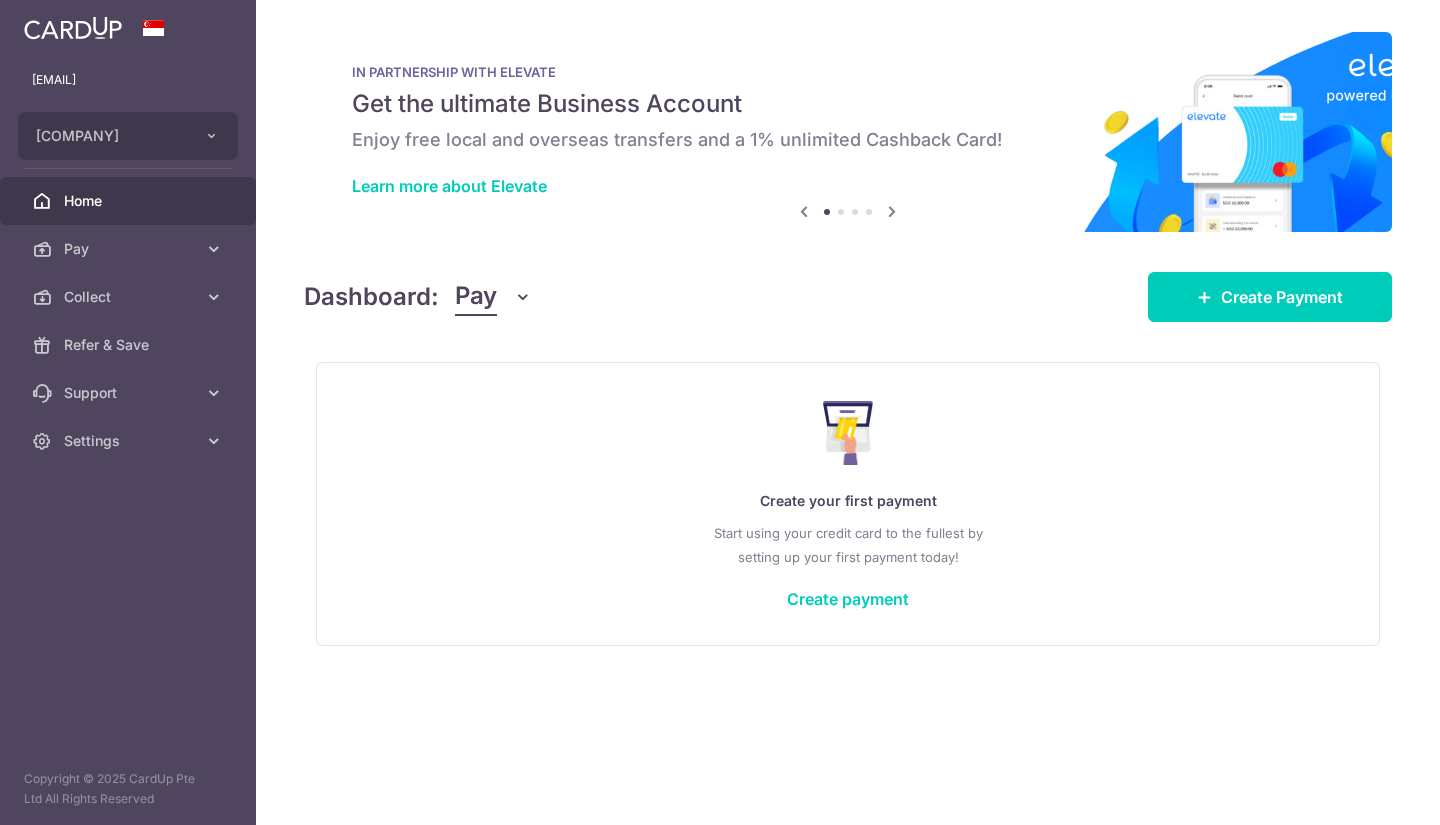 scroll, scrollTop: 0, scrollLeft: 0, axis: both 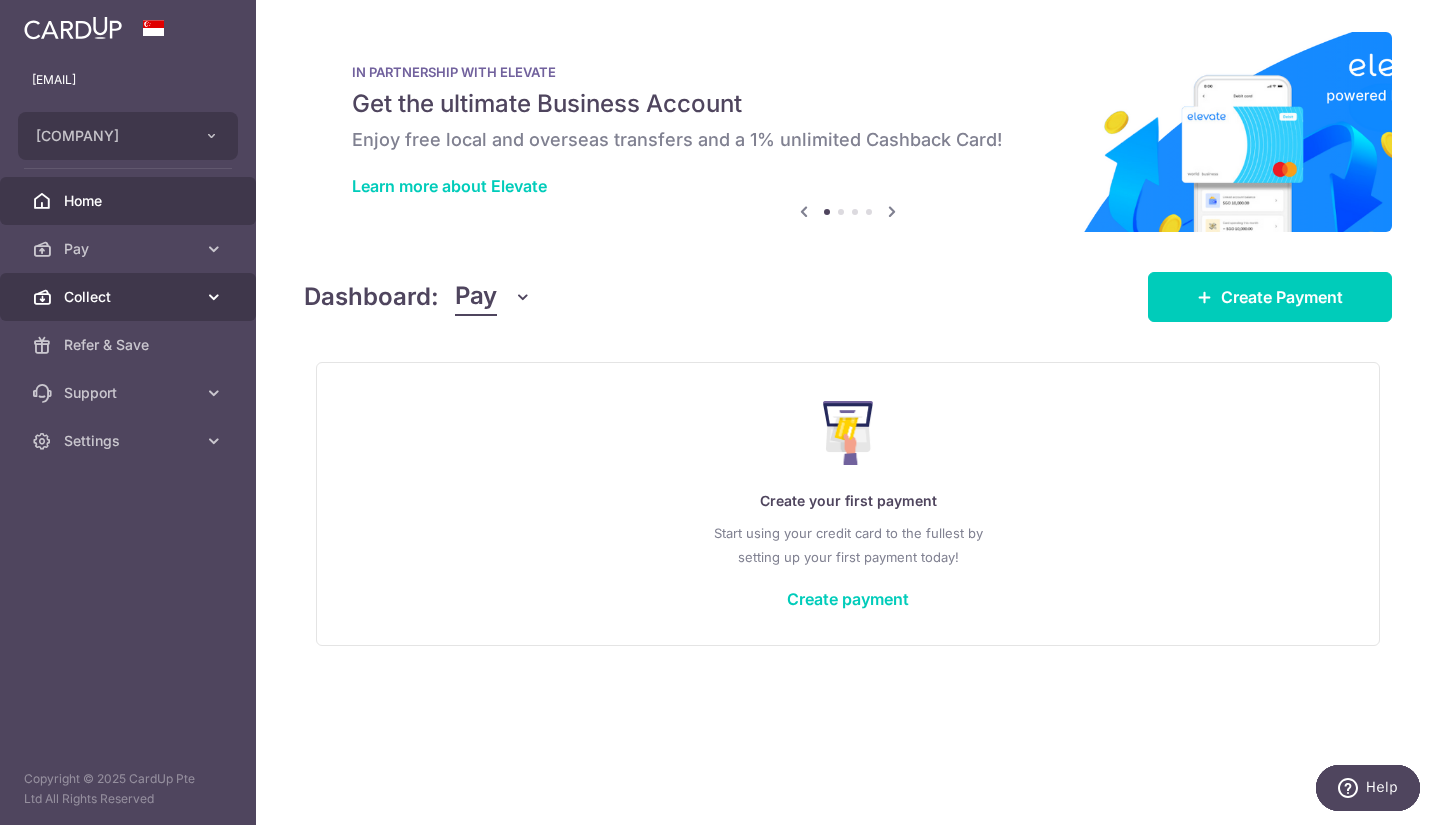 click on "Collect" at bounding box center (130, 297) 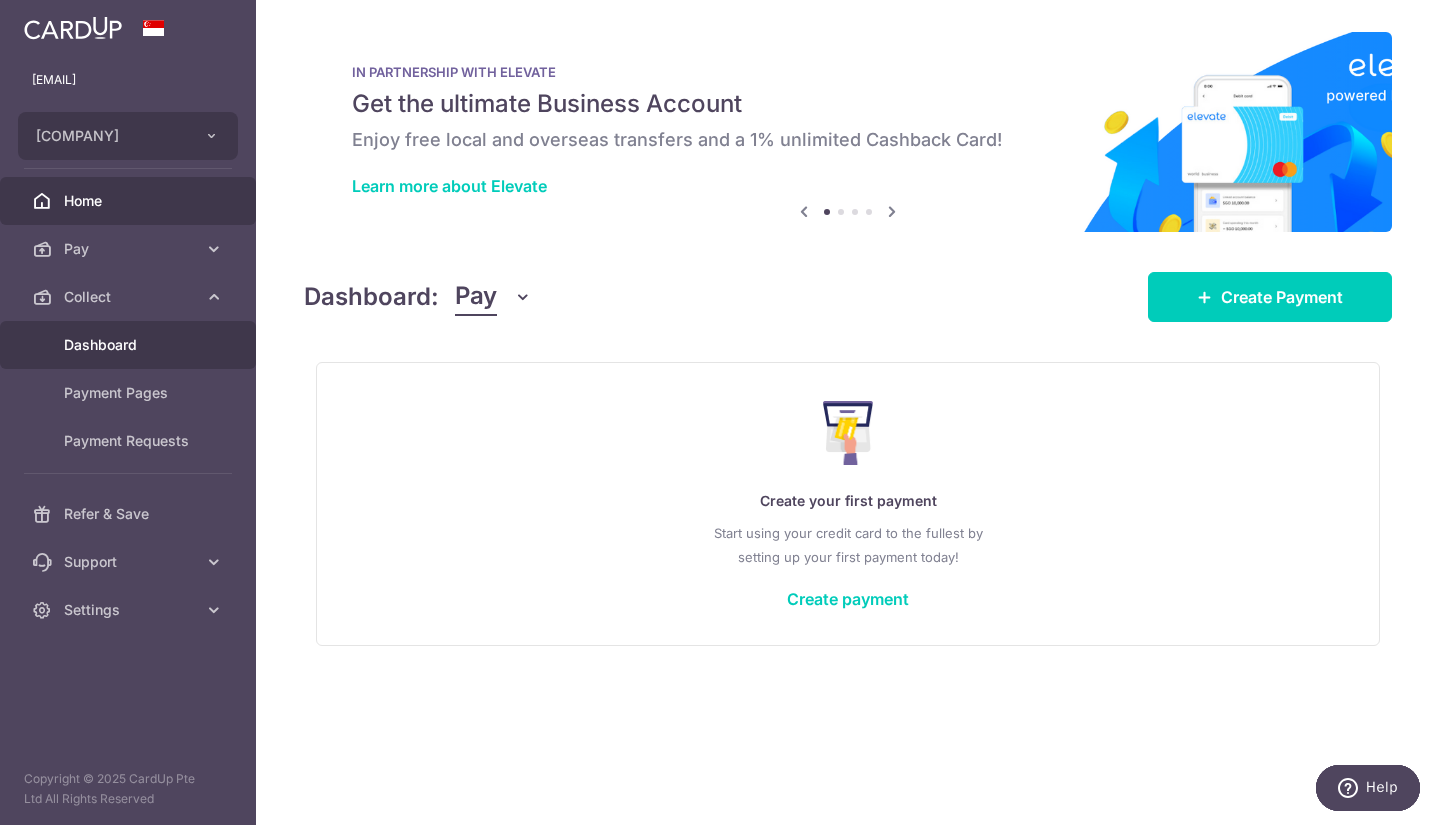 click on "Dashboard" at bounding box center (130, 345) 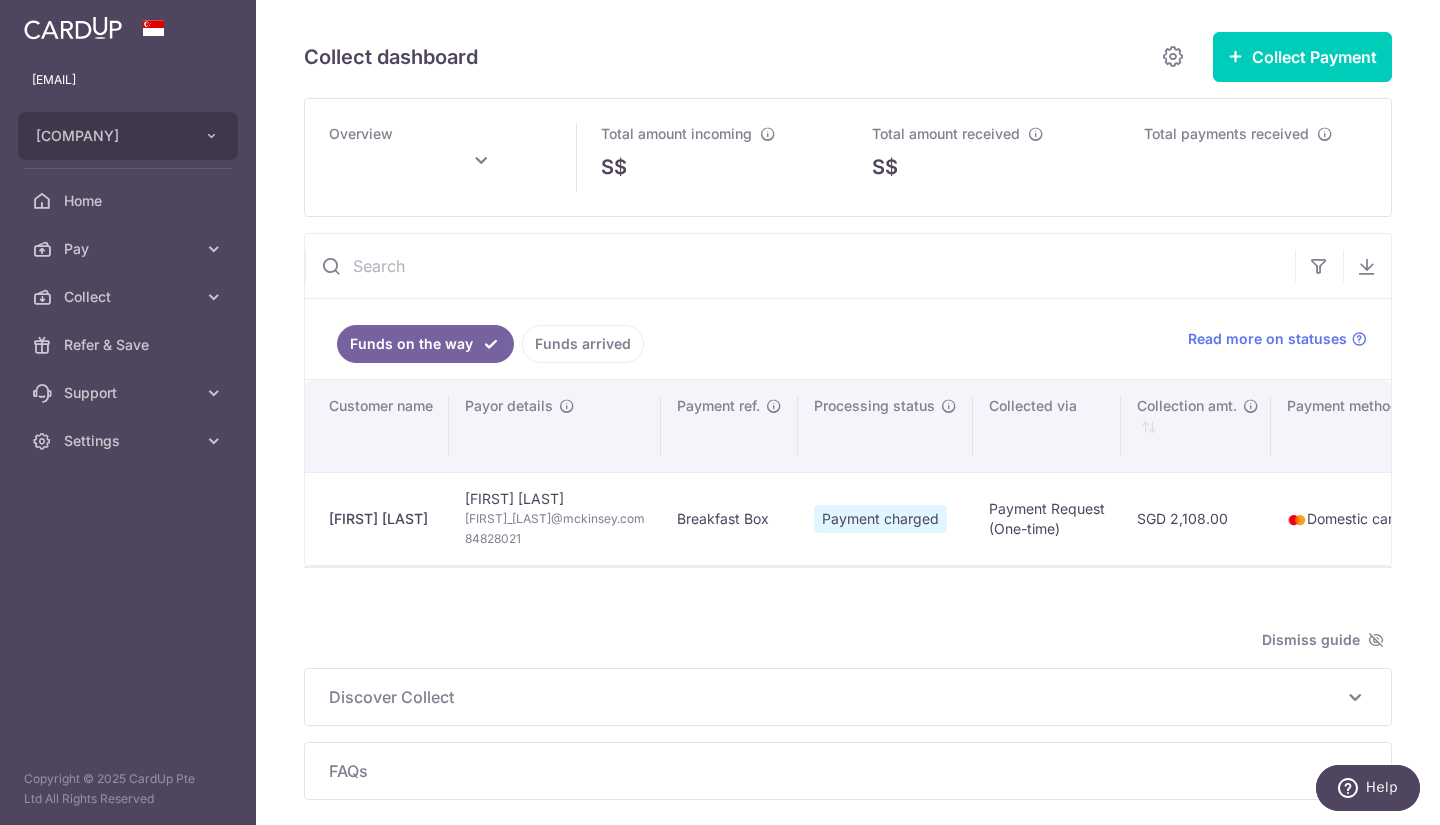 scroll, scrollTop: 0, scrollLeft: 0, axis: both 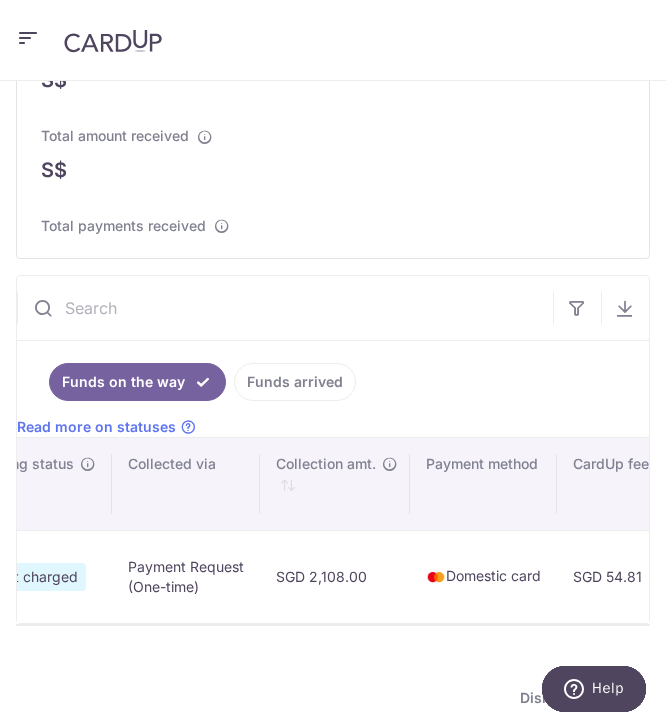 click on "Overview
Total amount incoming
S$
Total amount received
S$
Total payments received" at bounding box center (333, 389) 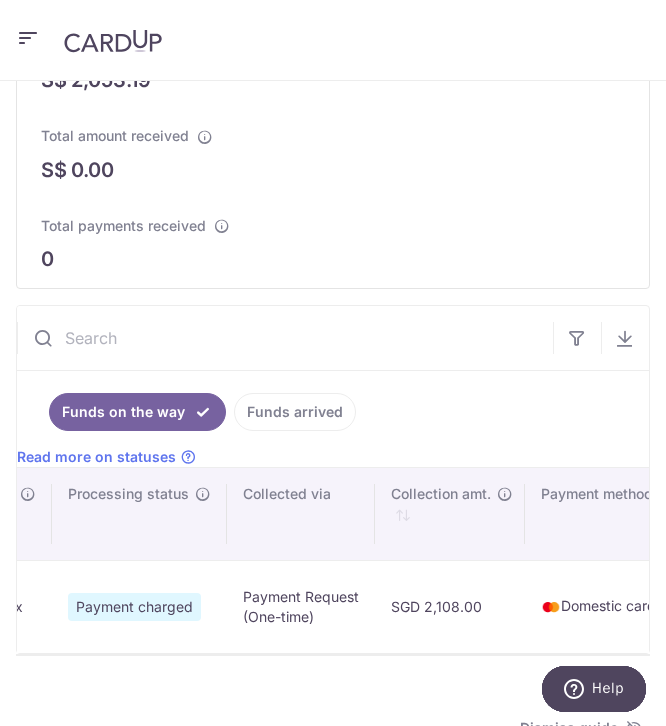 scroll, scrollTop: 0, scrollLeft: 456, axis: horizontal 